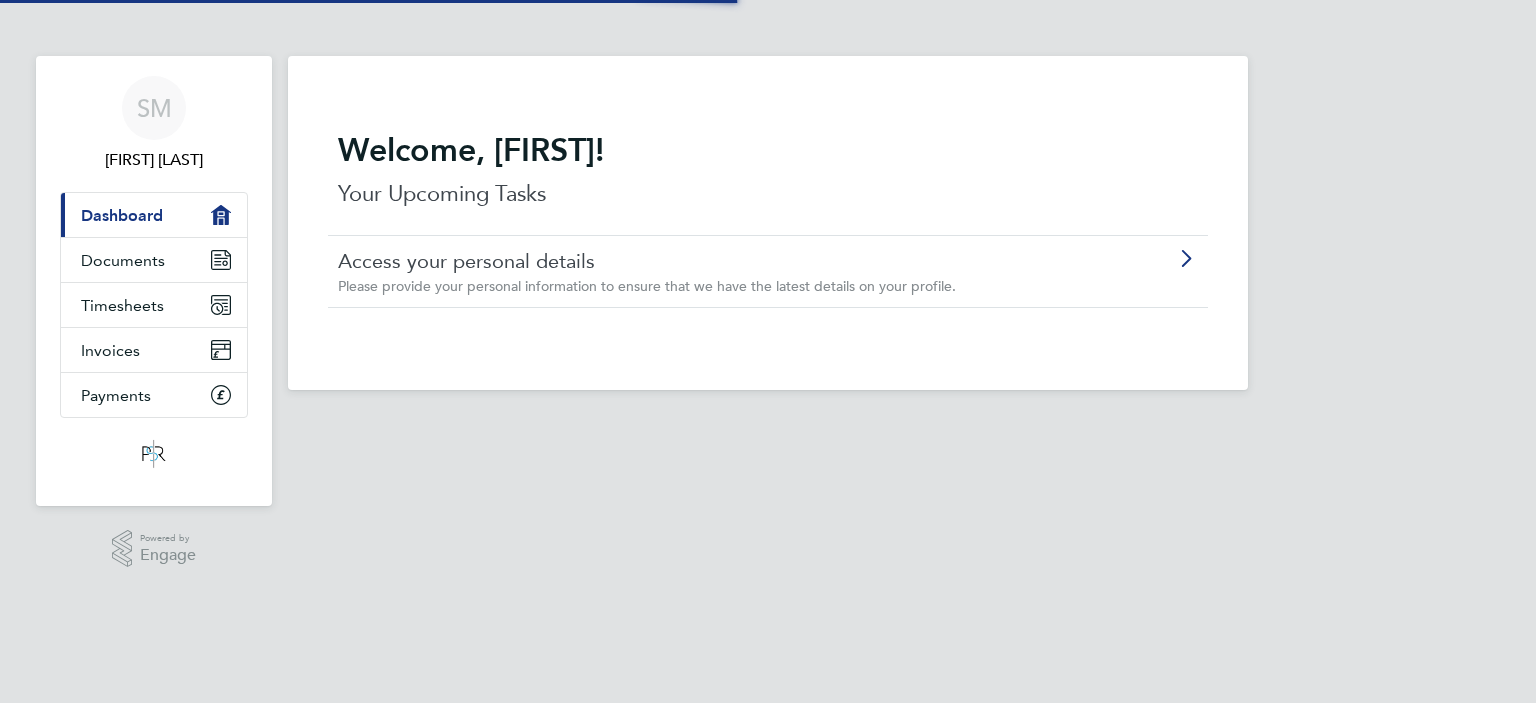 scroll, scrollTop: 0, scrollLeft: 0, axis: both 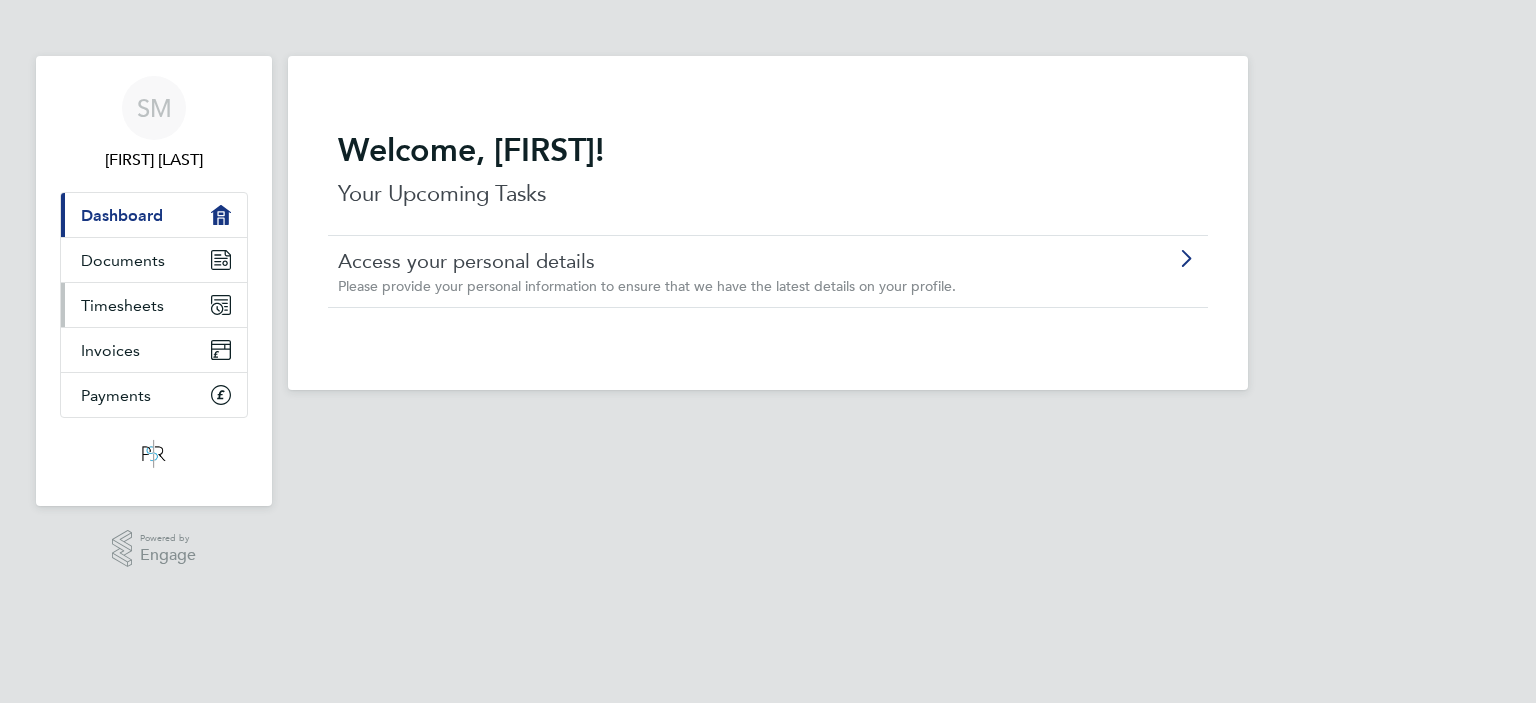 click on "Timesheets" at bounding box center [122, 305] 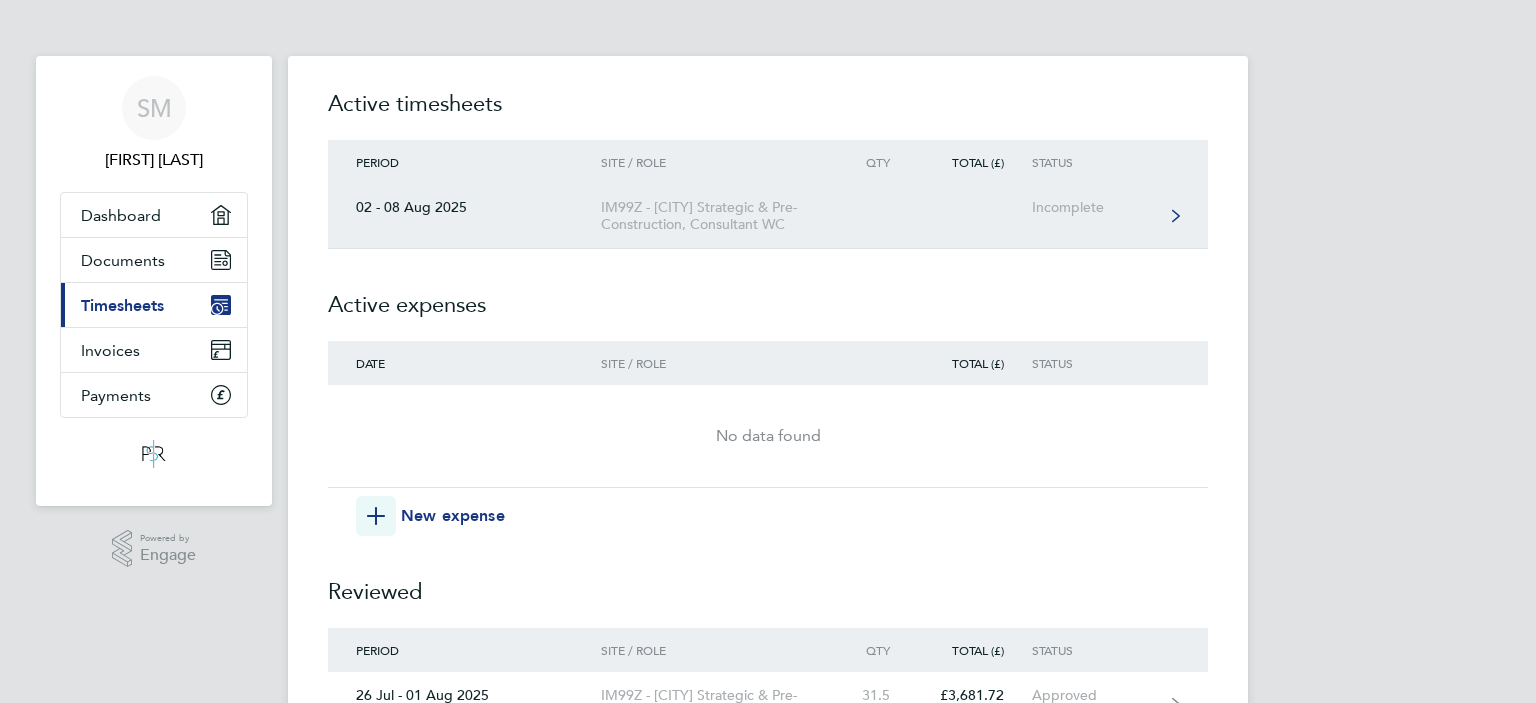 click on "Incomplete" 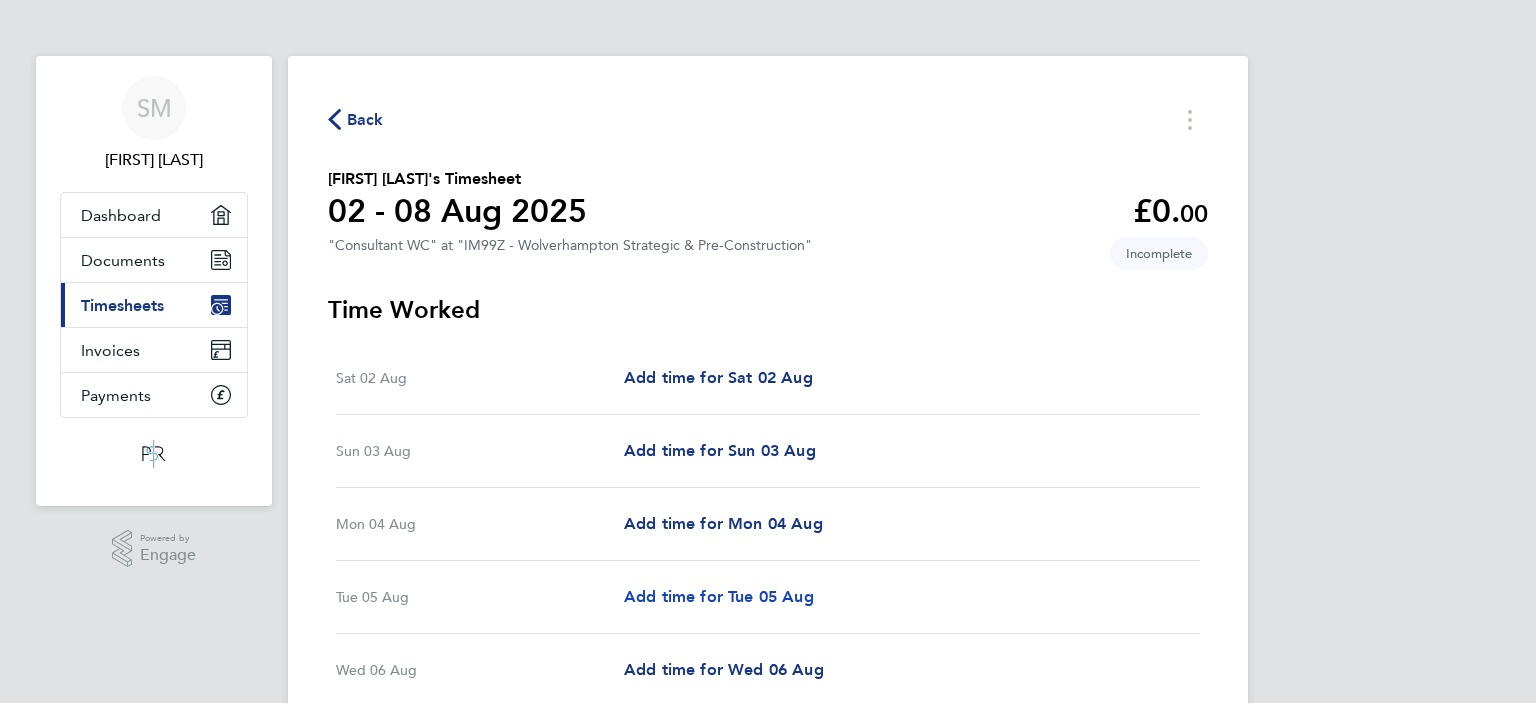 click on "Add time for Tue 05 Aug" at bounding box center [719, 596] 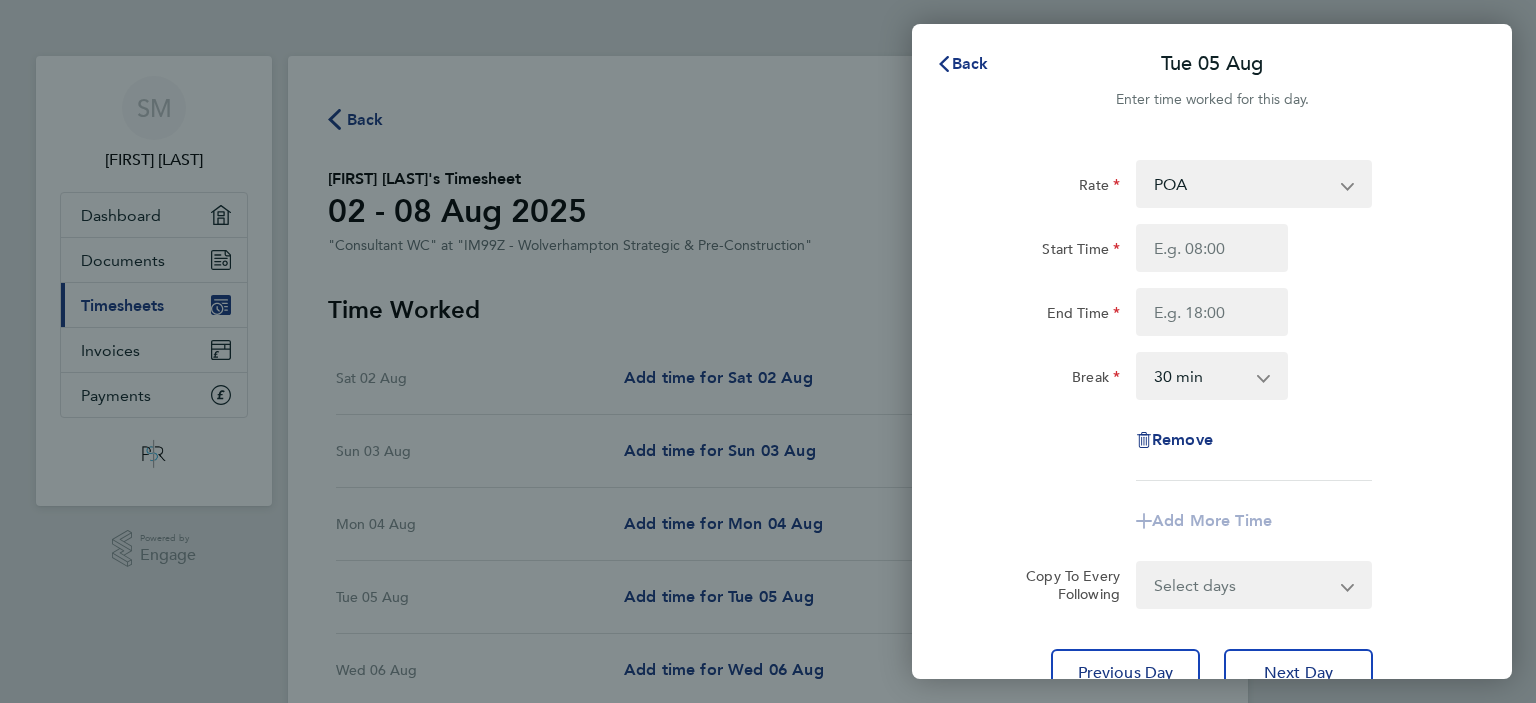 click on "POA   Tier 1 - 116.88" at bounding box center (1242, 184) 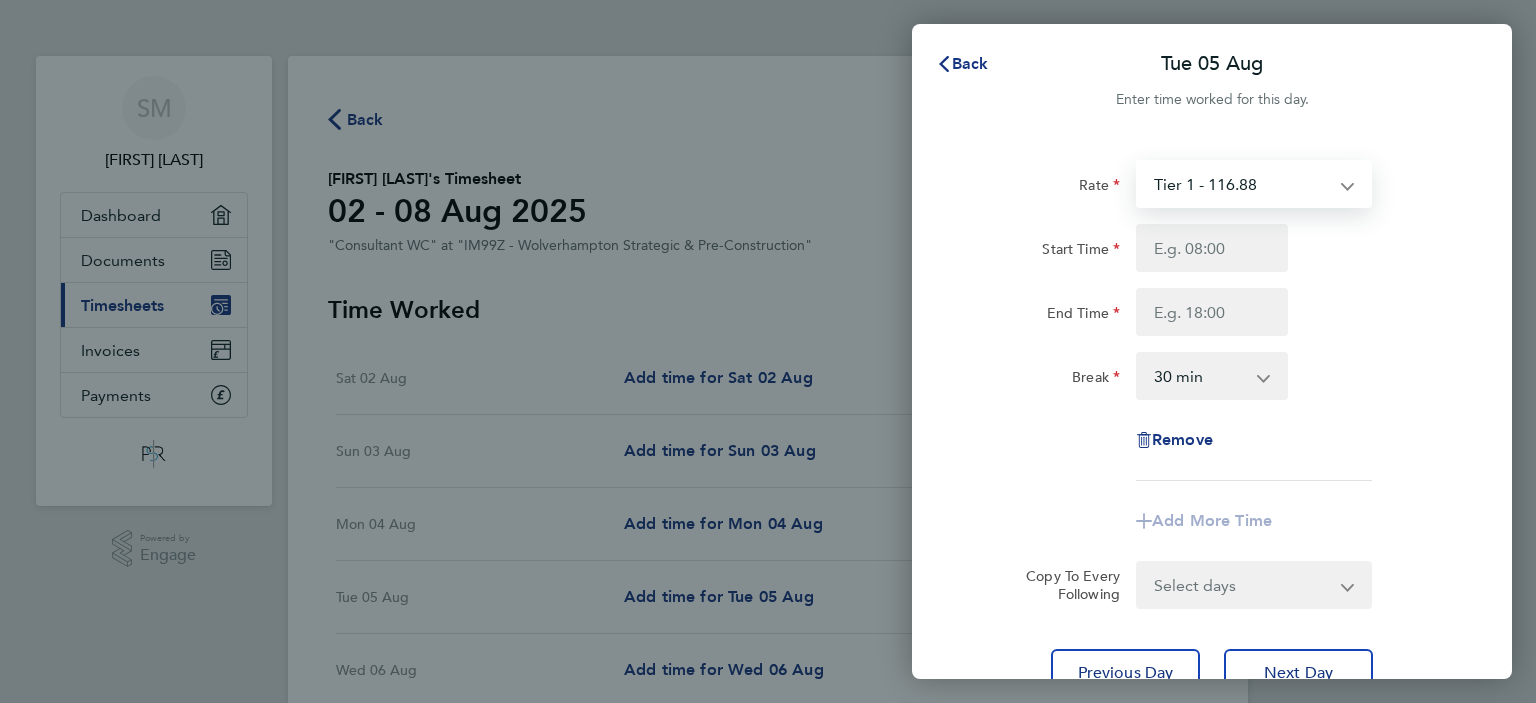 select on "30" 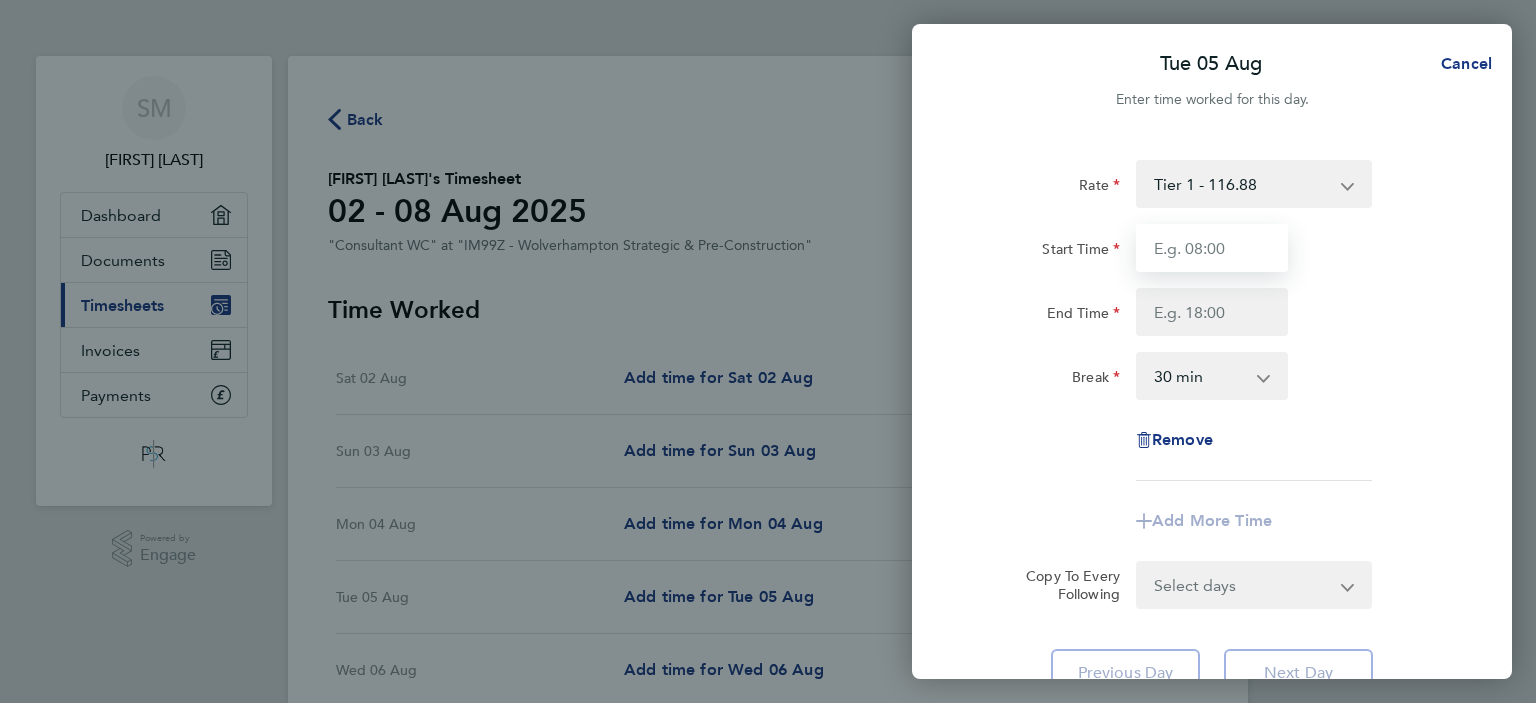 click on "Start Time" at bounding box center (1212, 248) 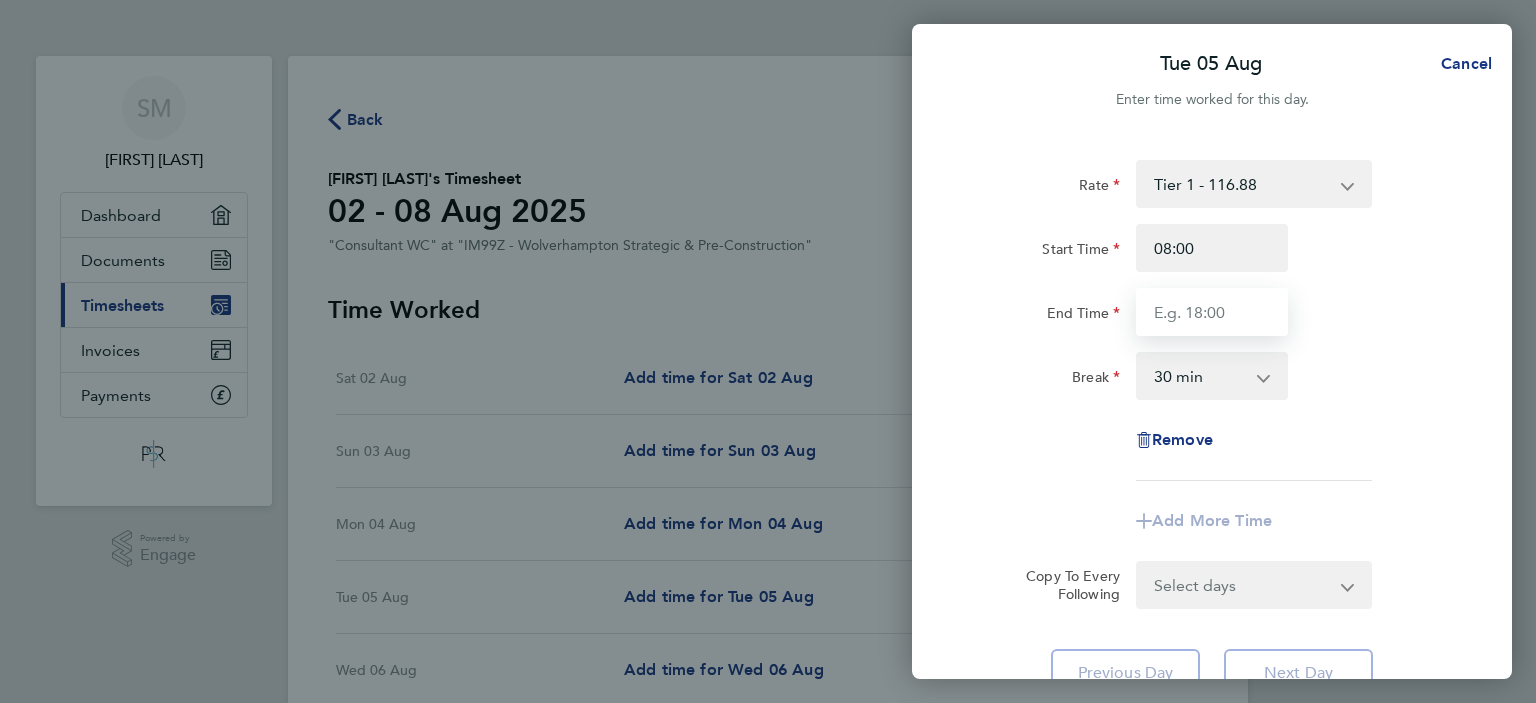 click on "End Time" at bounding box center (1212, 312) 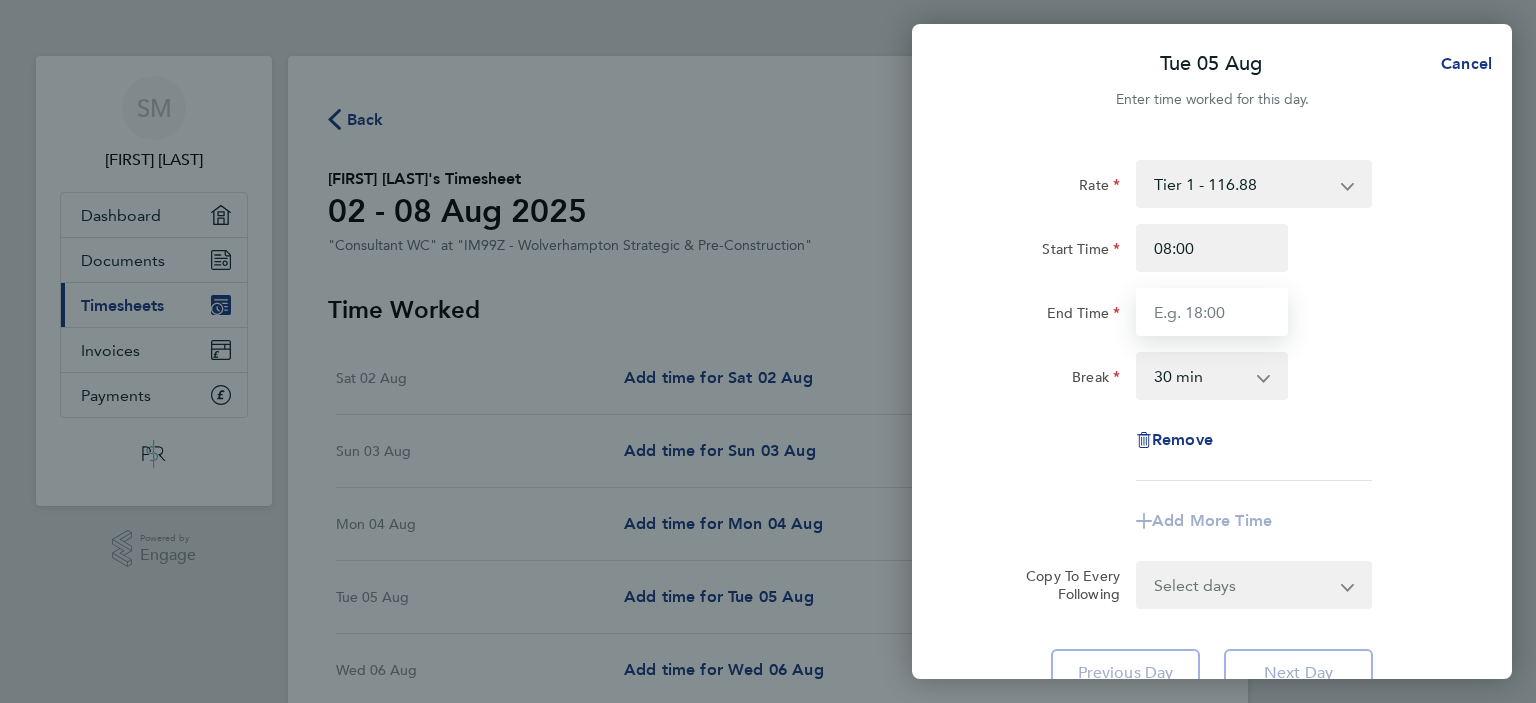 type on "20:30" 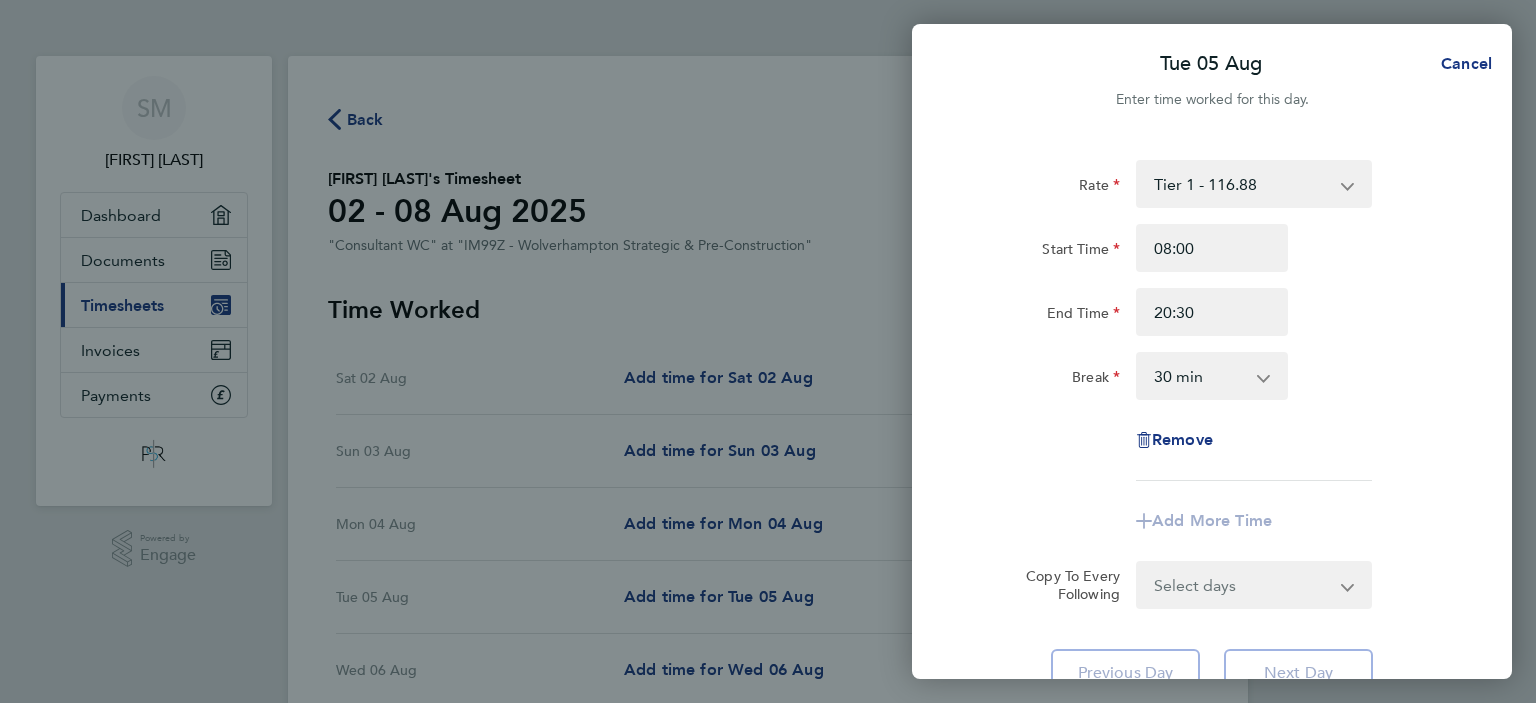 click on "Rate  Tier 1 - 116.88   POA
Start Time 08:00 End Time 20:30 Break  0 min   15 min   30 min   45 min   60 min   75 min   90 min
Remove" 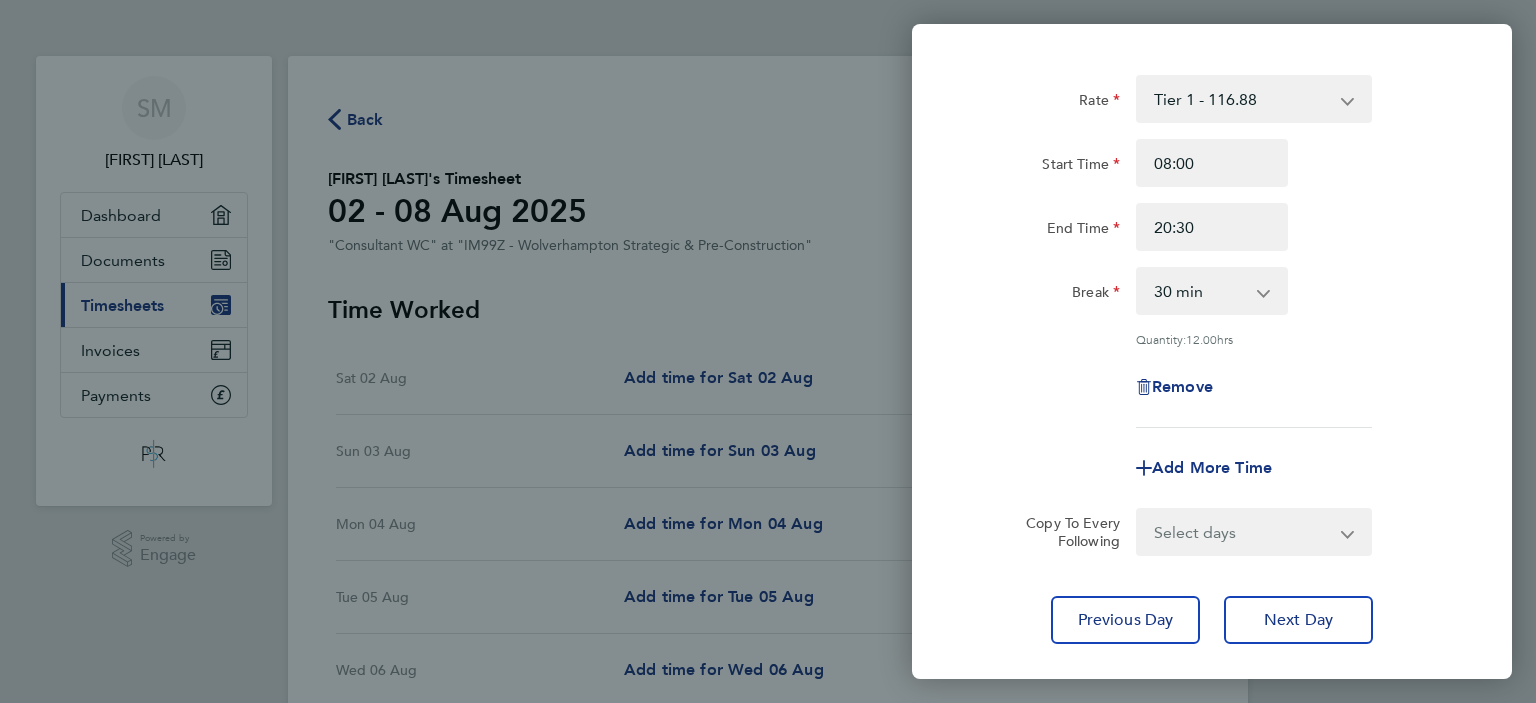 scroll, scrollTop: 120, scrollLeft: 0, axis: vertical 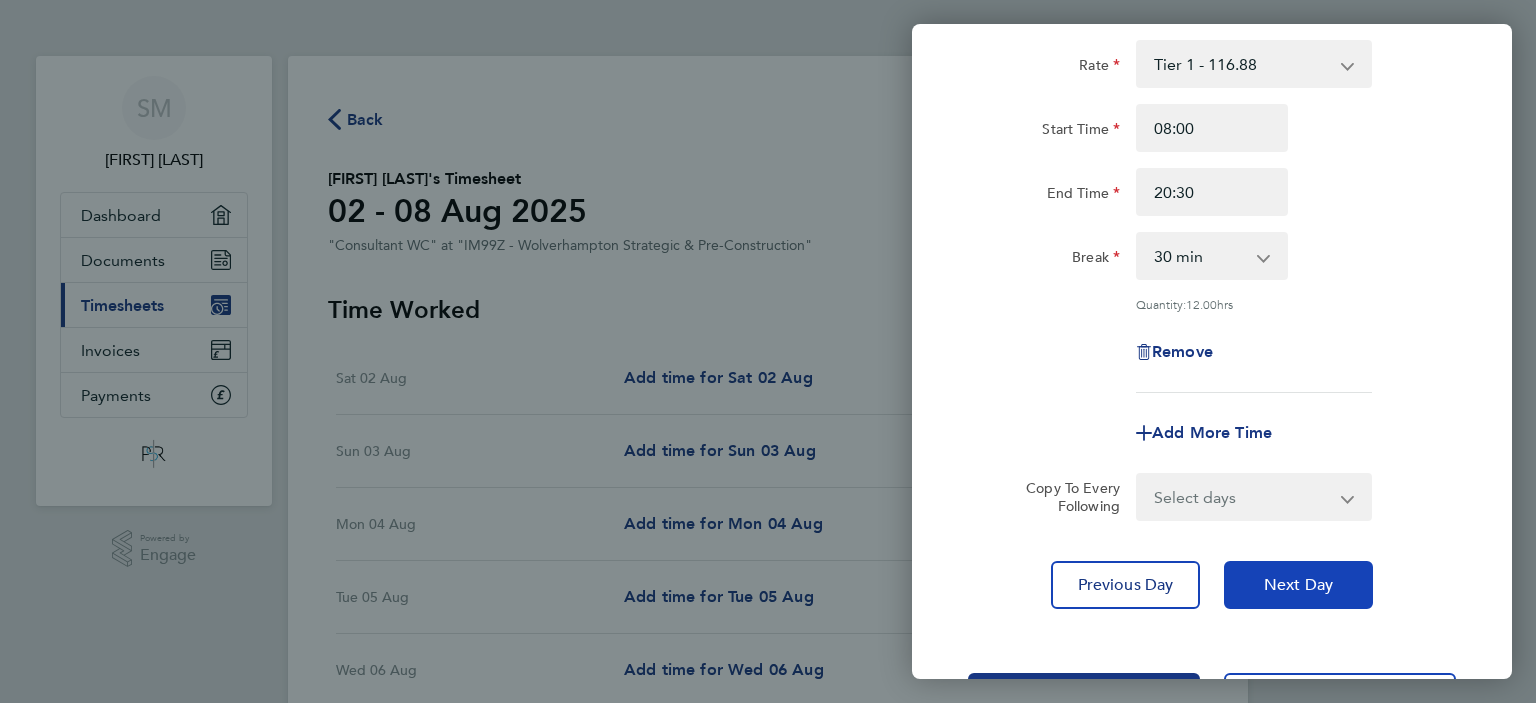 click on "Next Day" 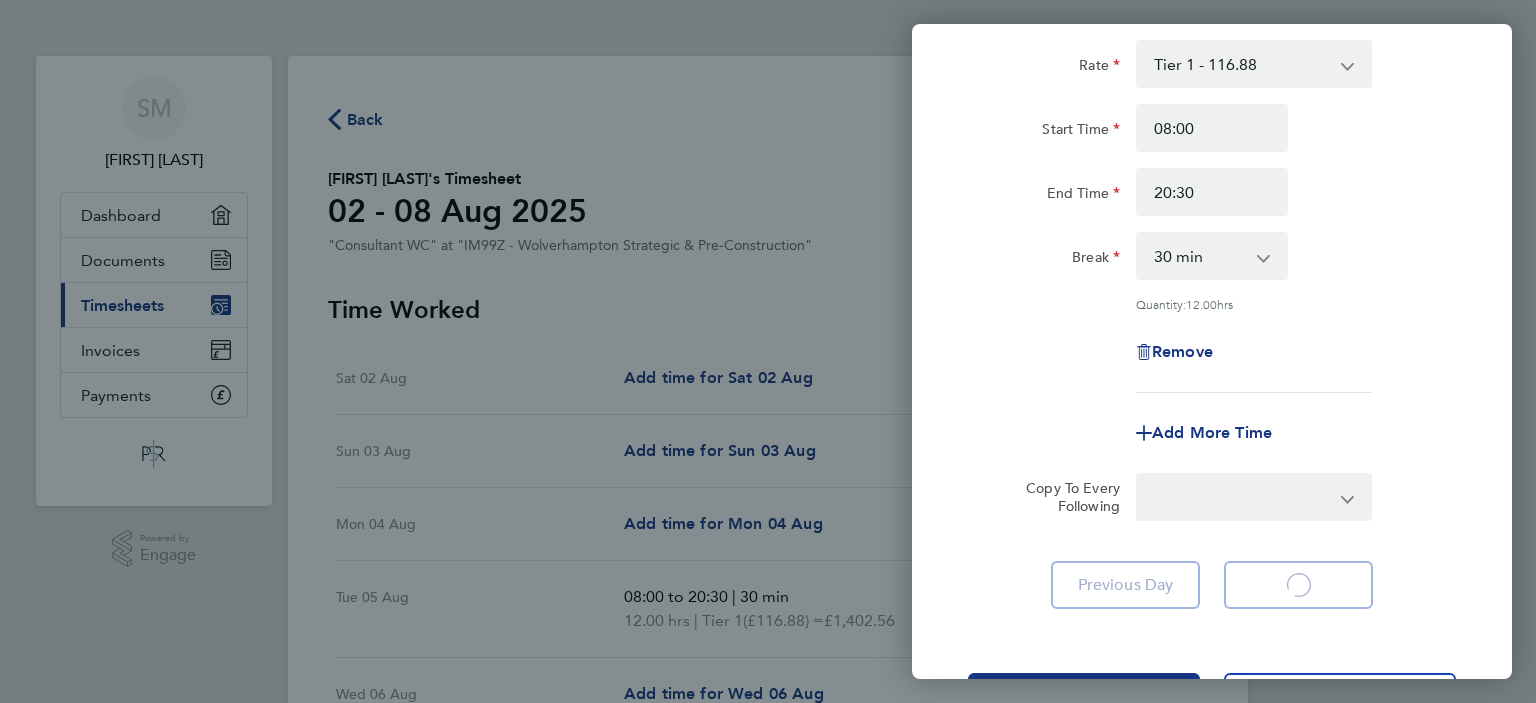 select on "30" 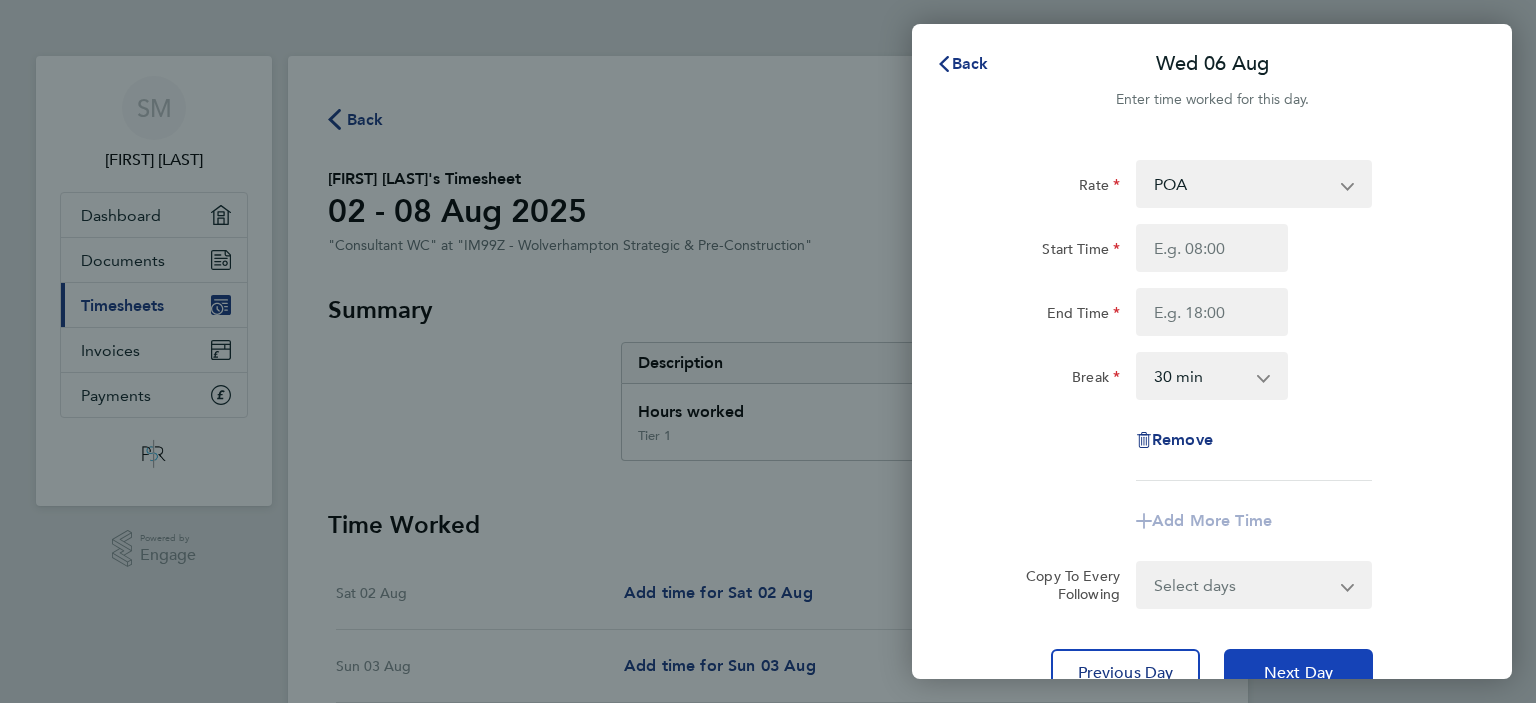 click on "Next Day" 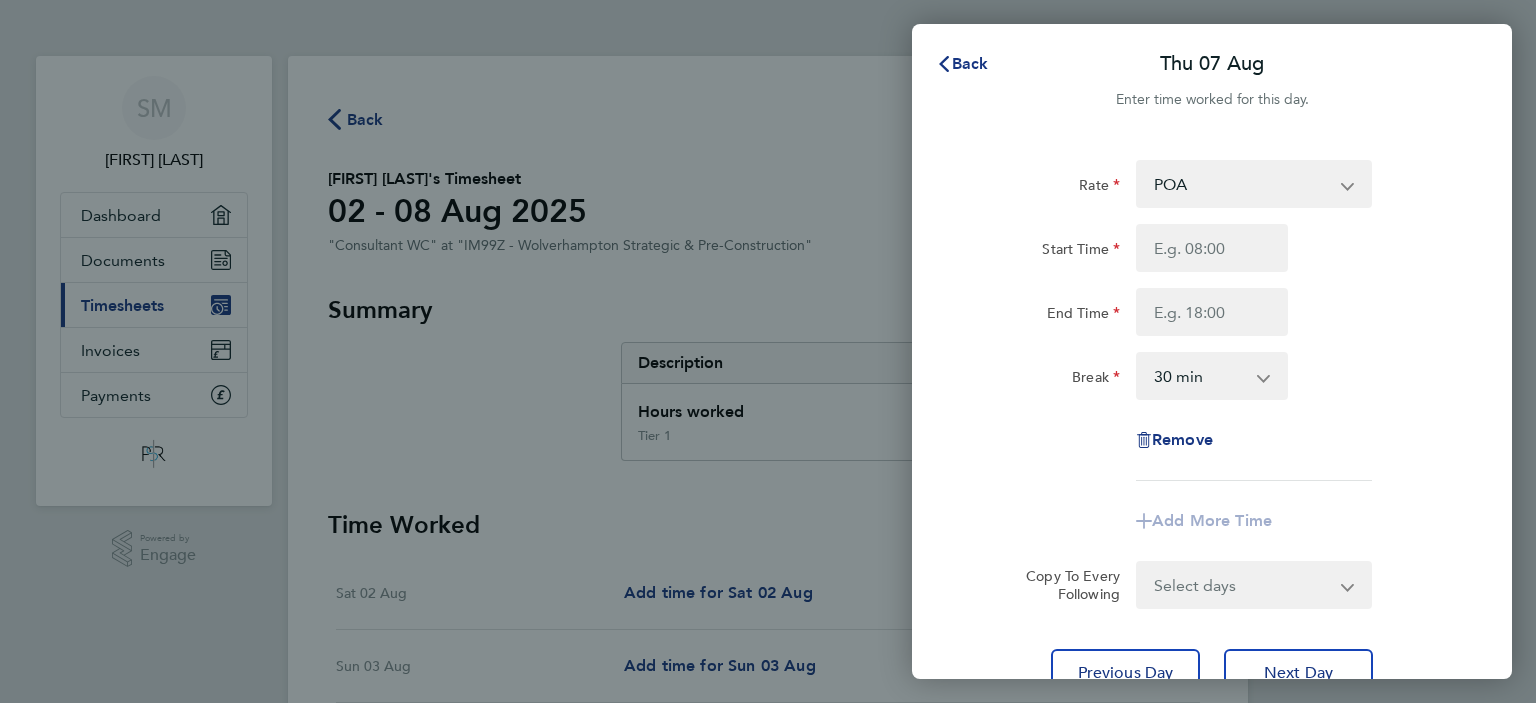 click on "POA   Tier 1 - 116.88" at bounding box center (1242, 184) 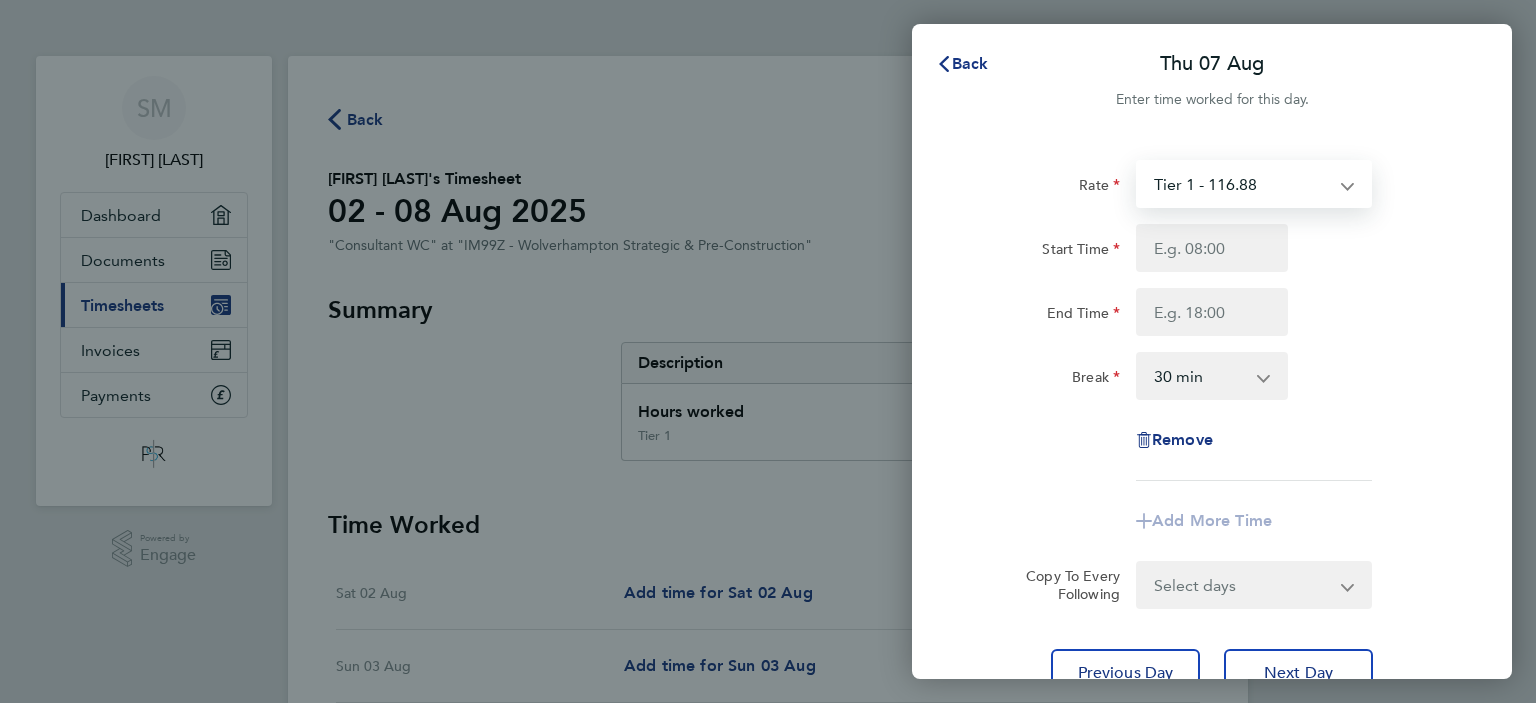 select on "30" 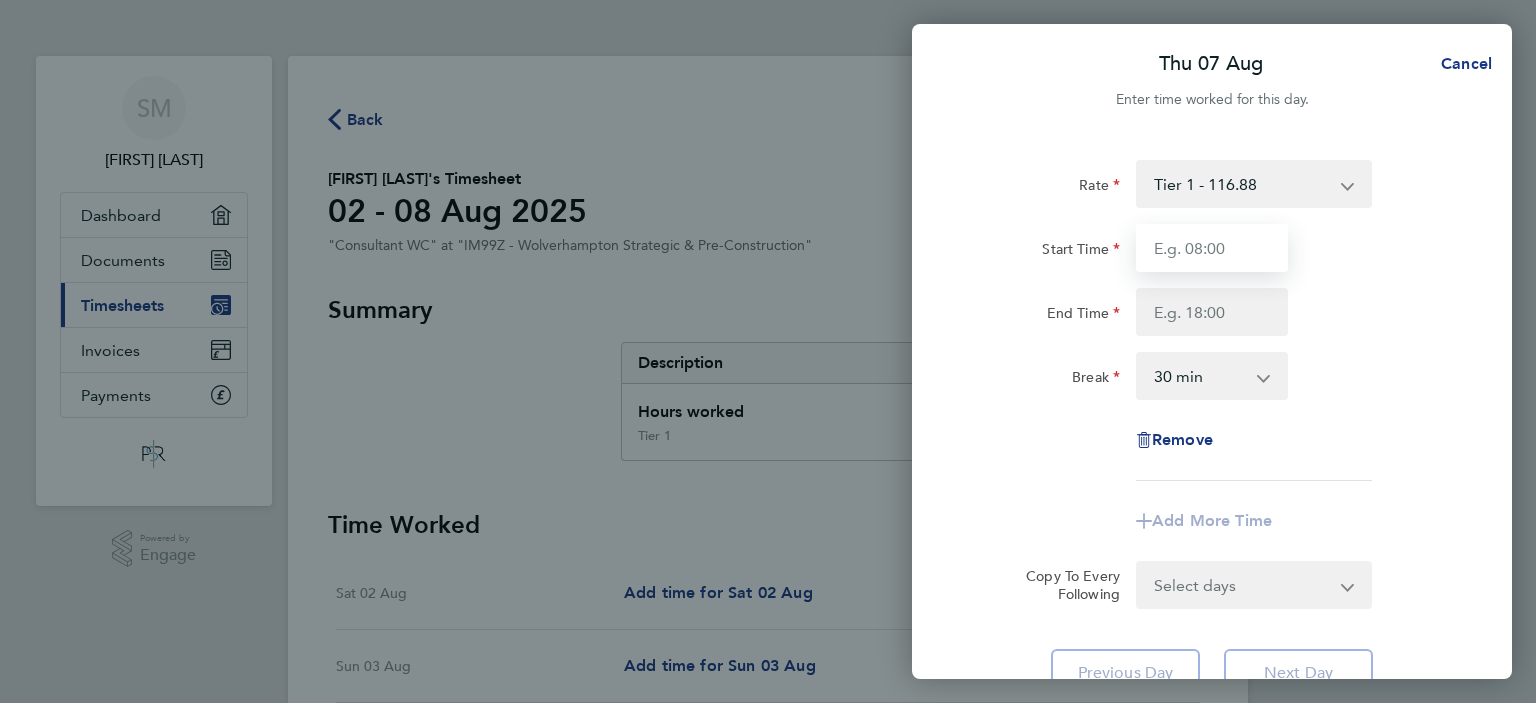 click on "Start Time" at bounding box center [1212, 248] 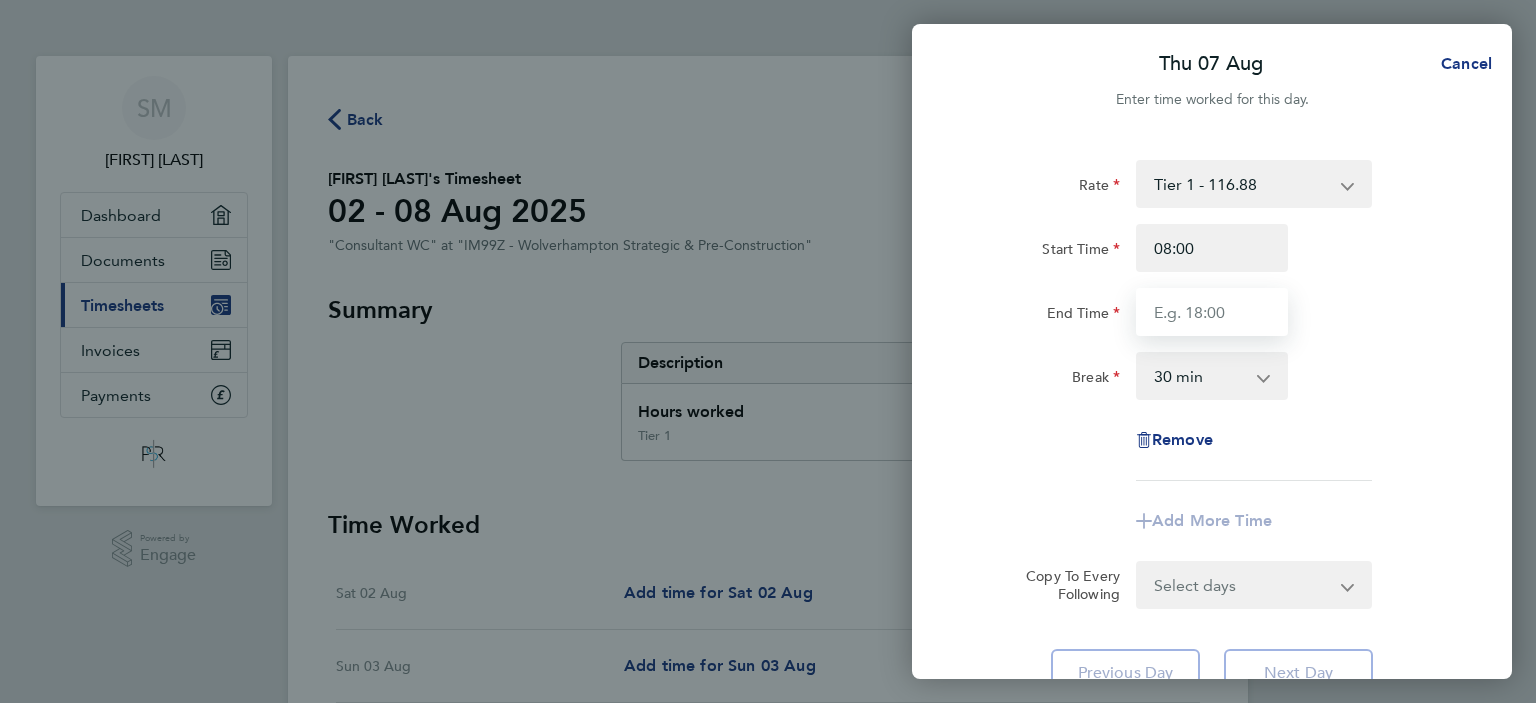 click on "End Time" at bounding box center [1212, 312] 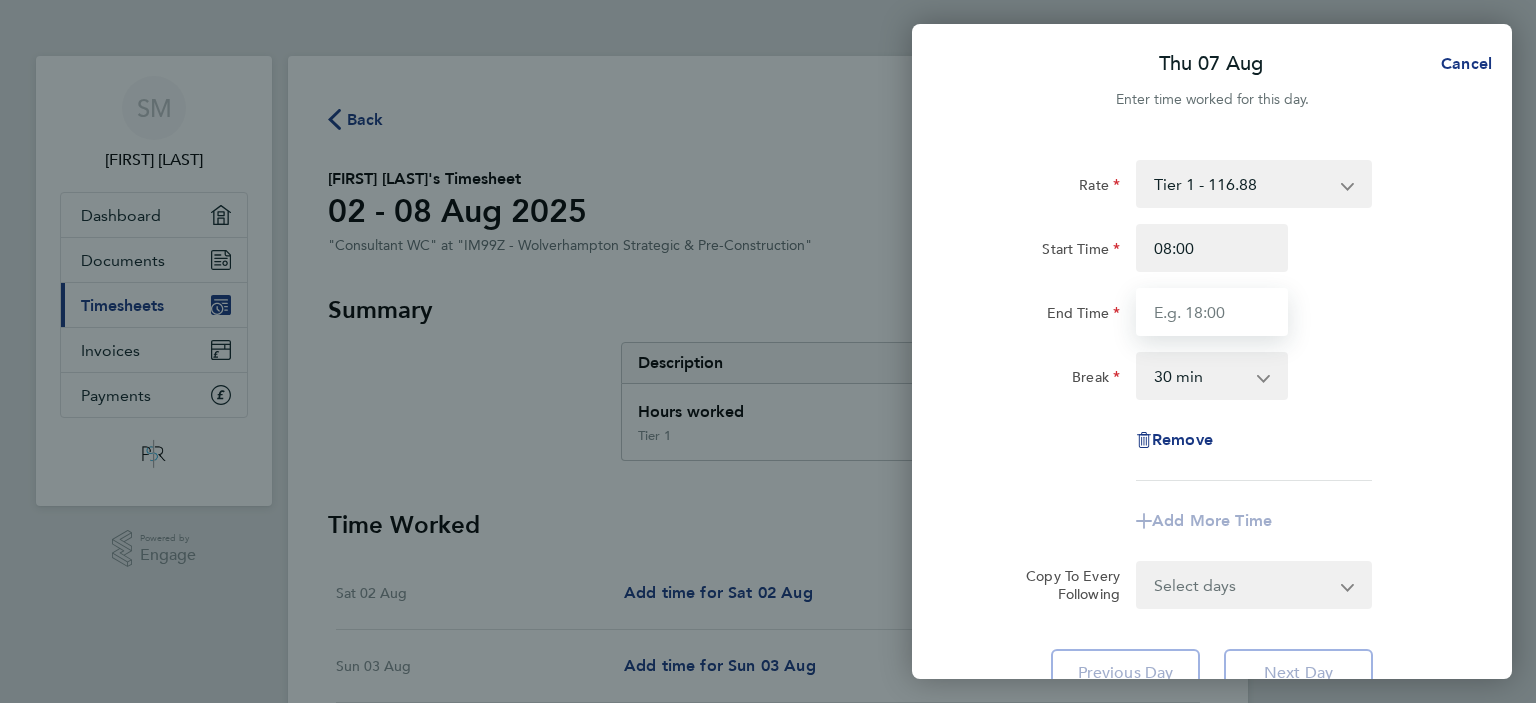 type on "20:30" 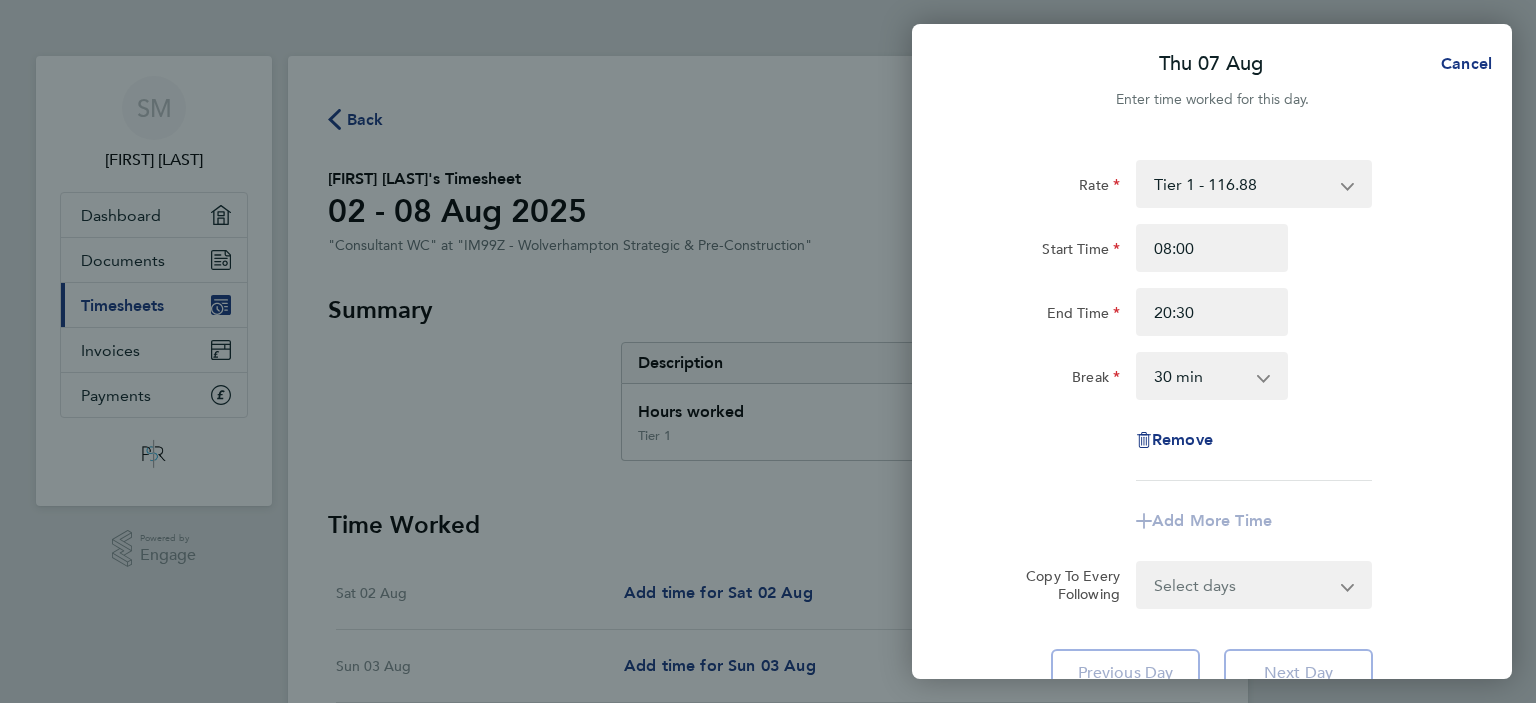 click on "Remove" 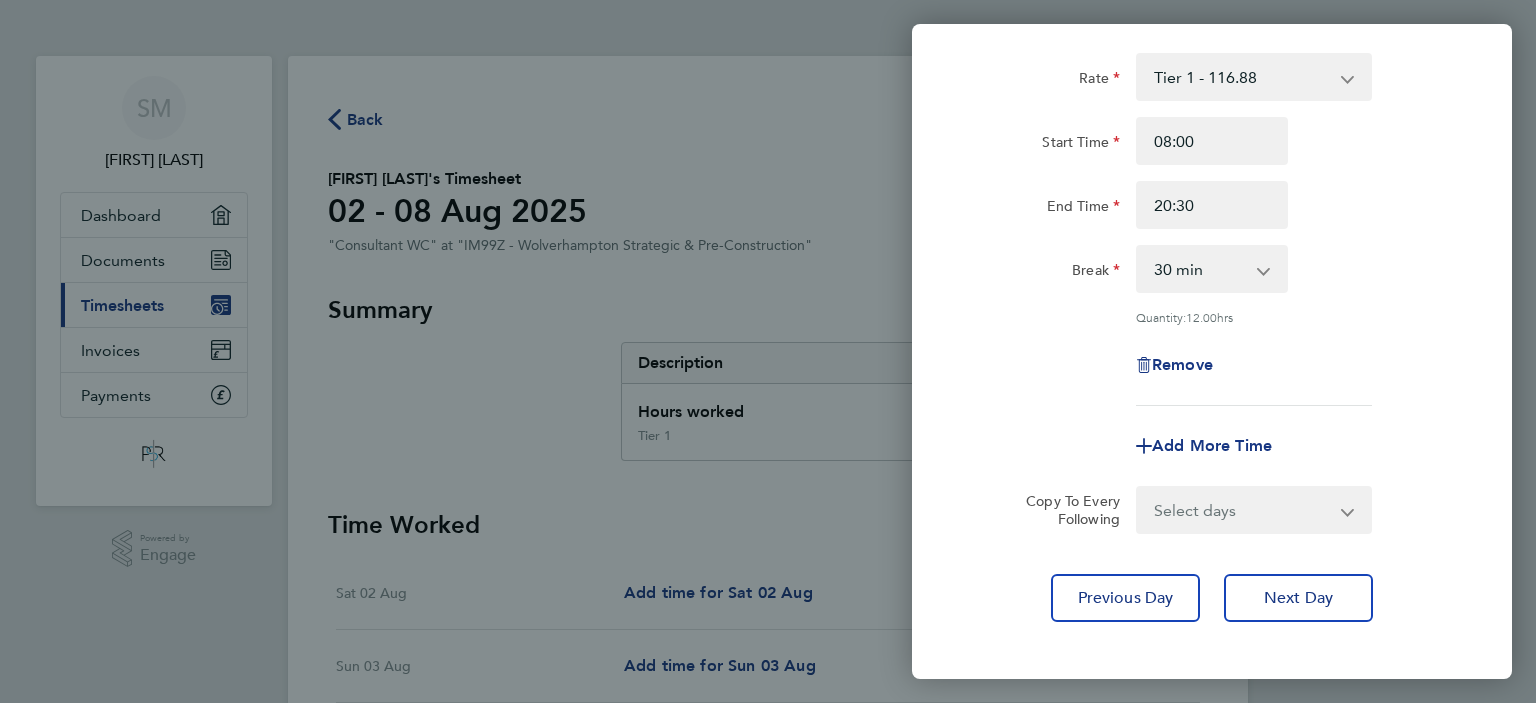 scroll, scrollTop: 199, scrollLeft: 0, axis: vertical 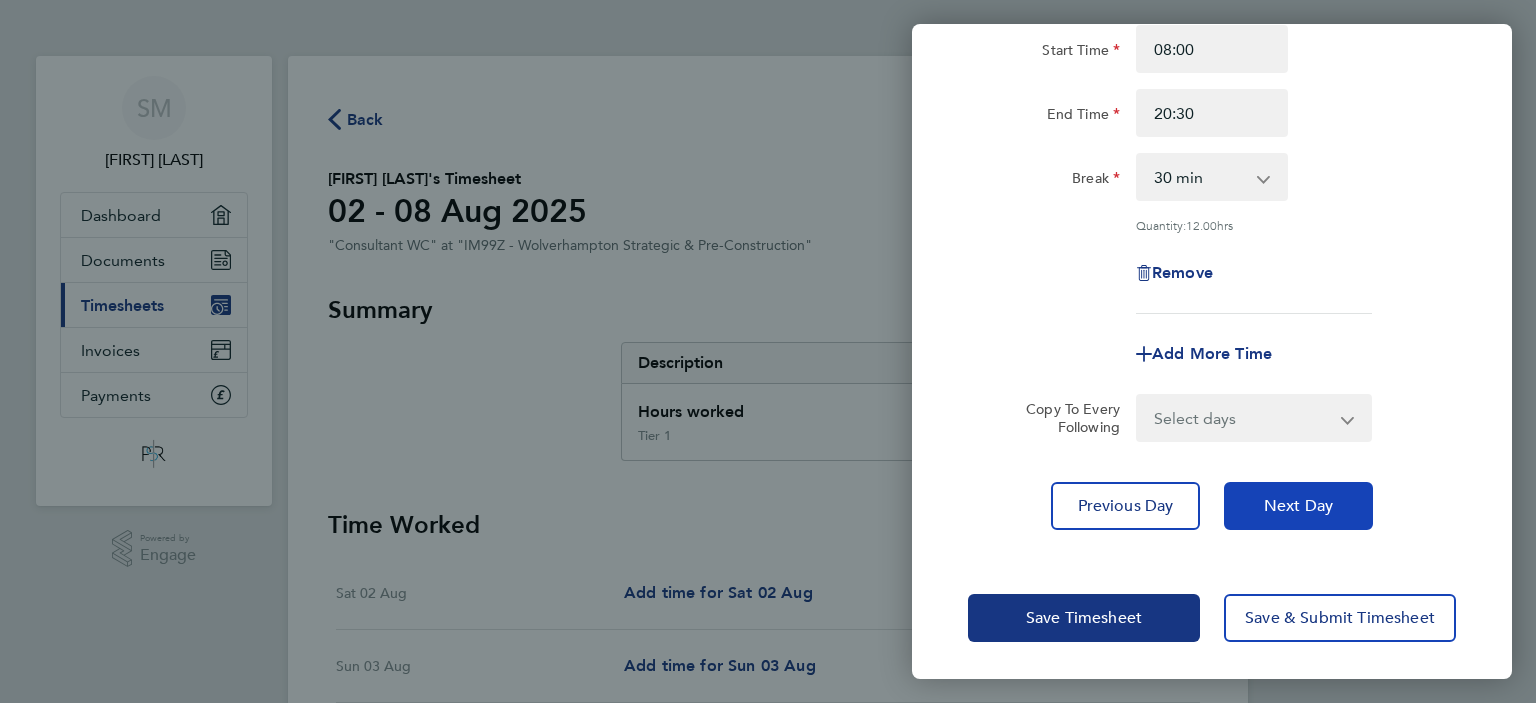 click on "Next Day" 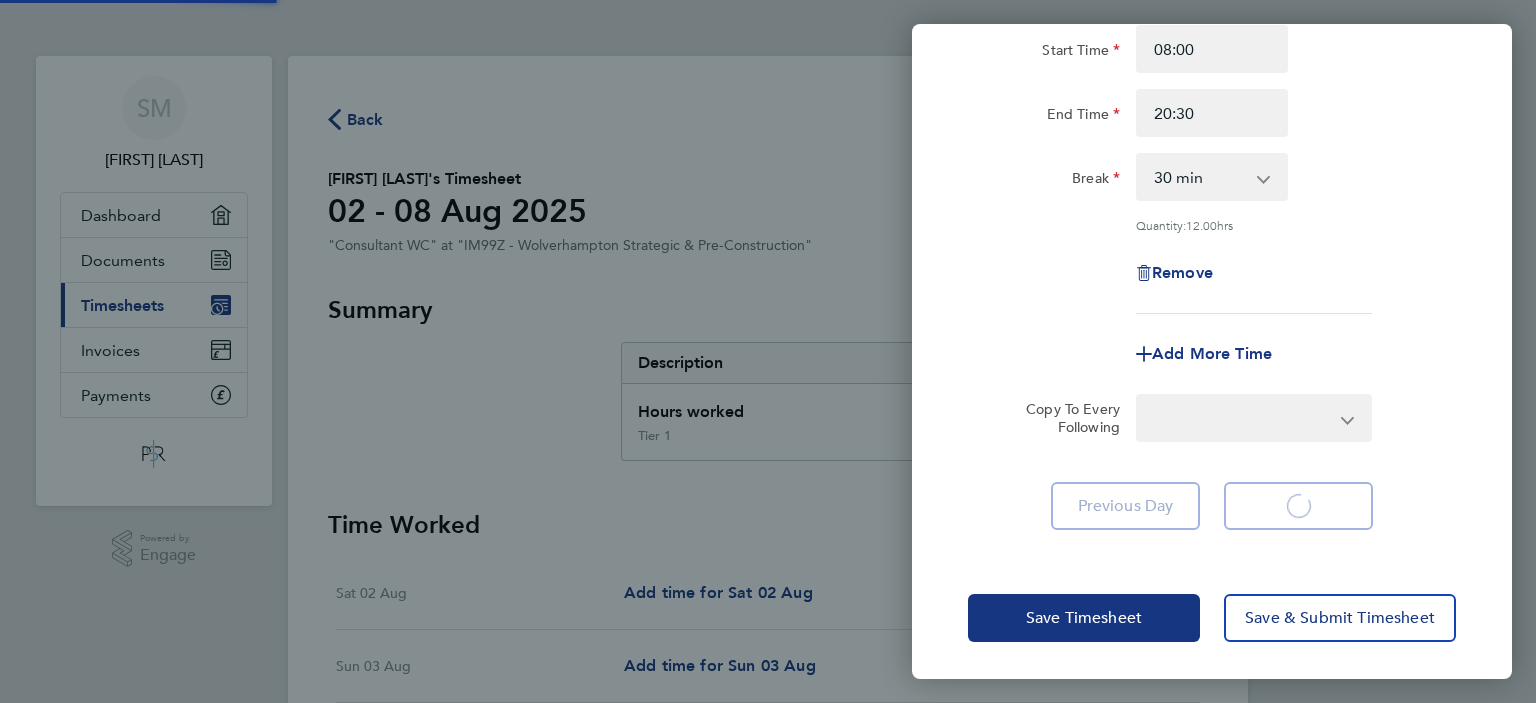 scroll, scrollTop: 120, scrollLeft: 0, axis: vertical 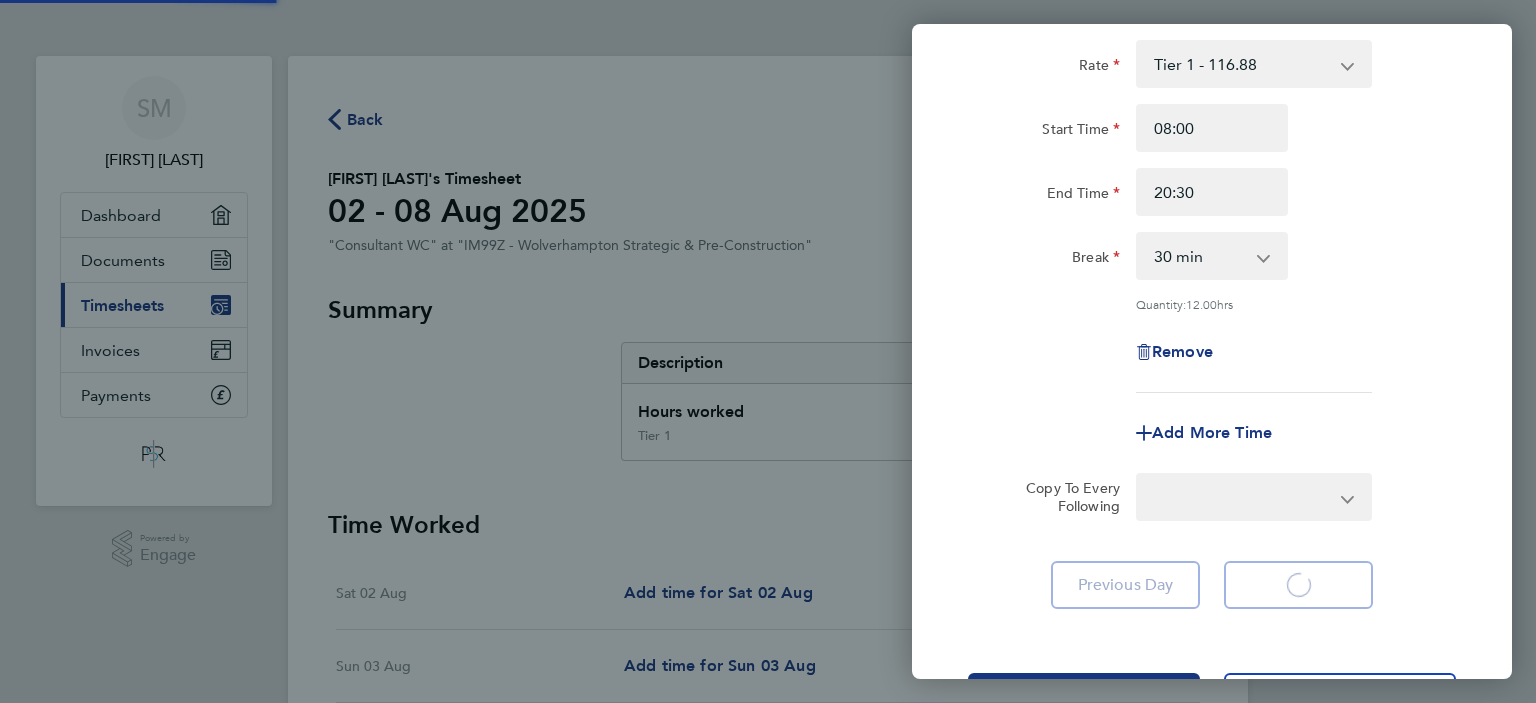 select on "30" 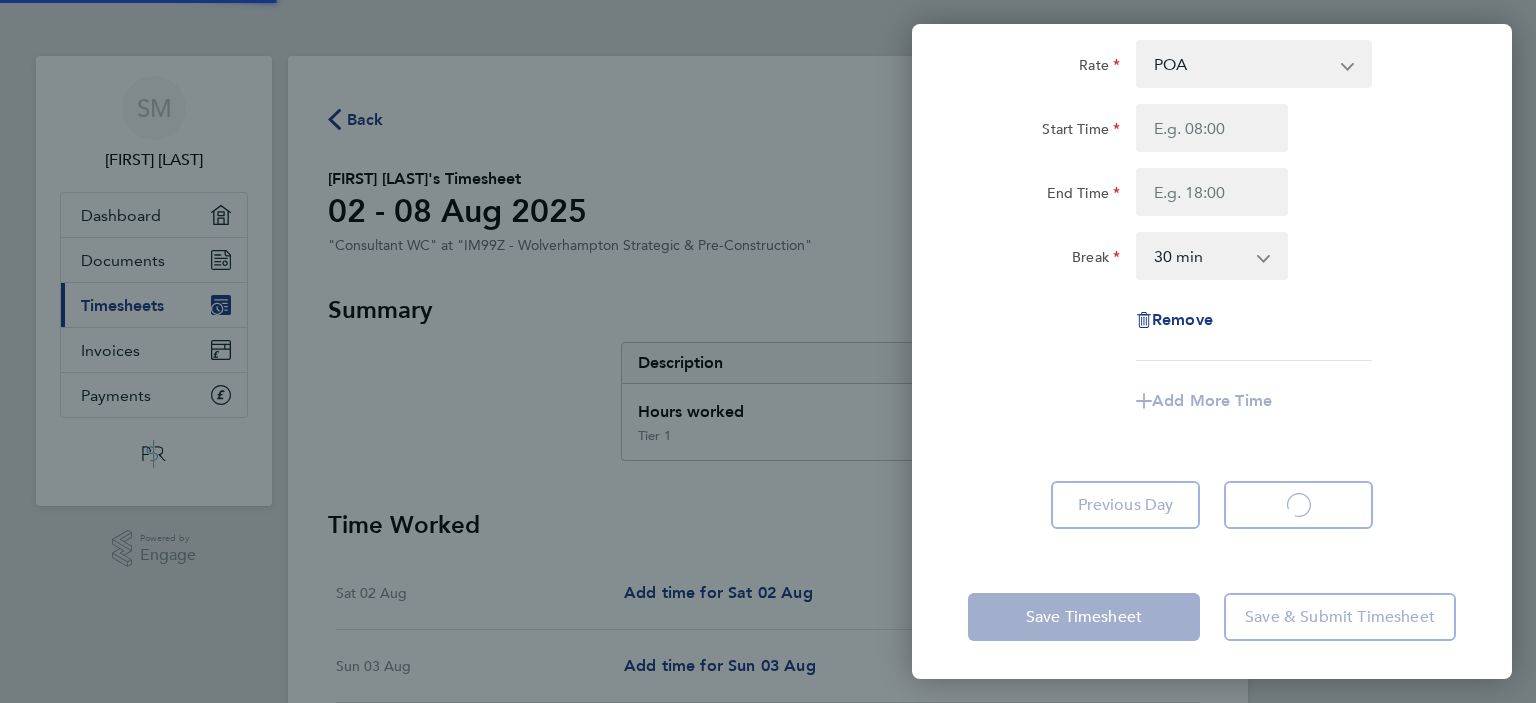 select on "30" 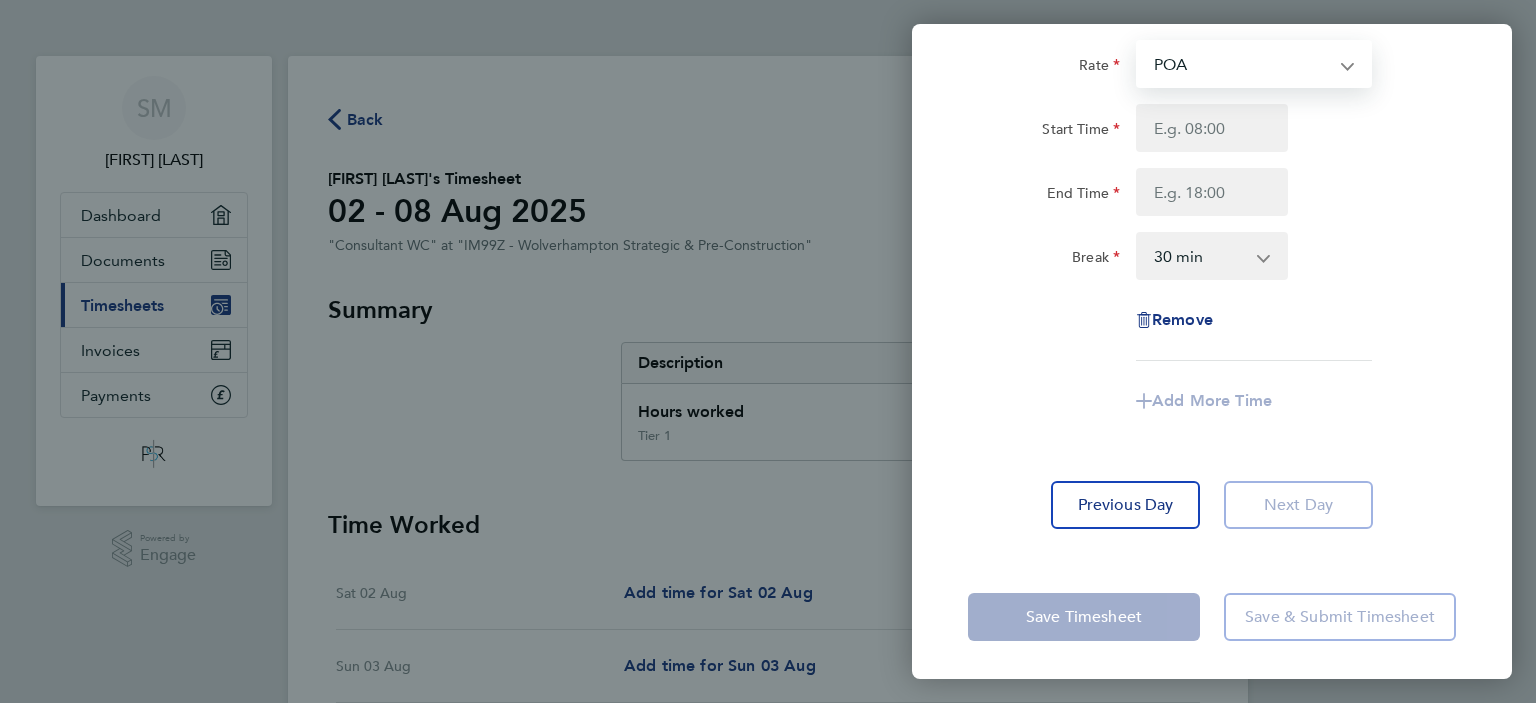 click on "POA   Tier 1 - 116.88" at bounding box center [1242, 64] 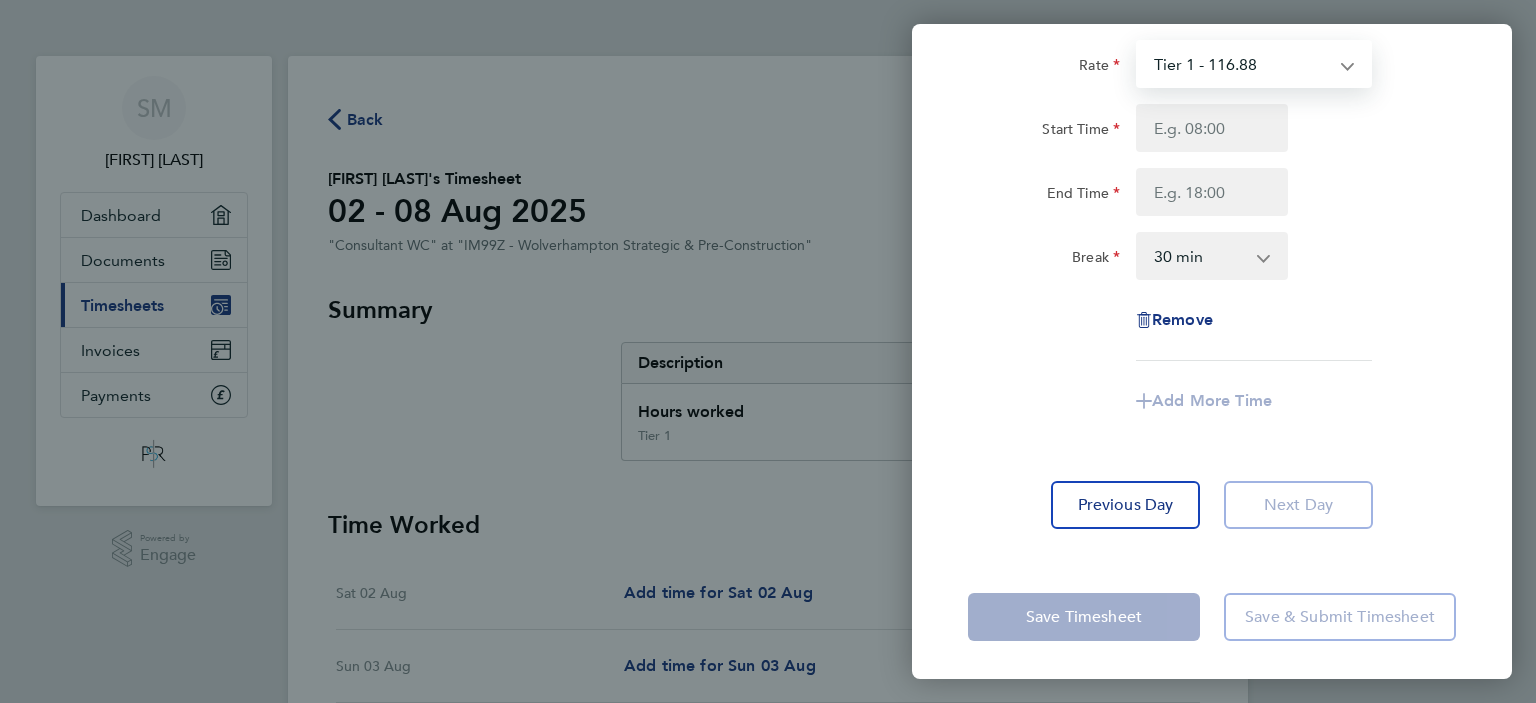 select on "30" 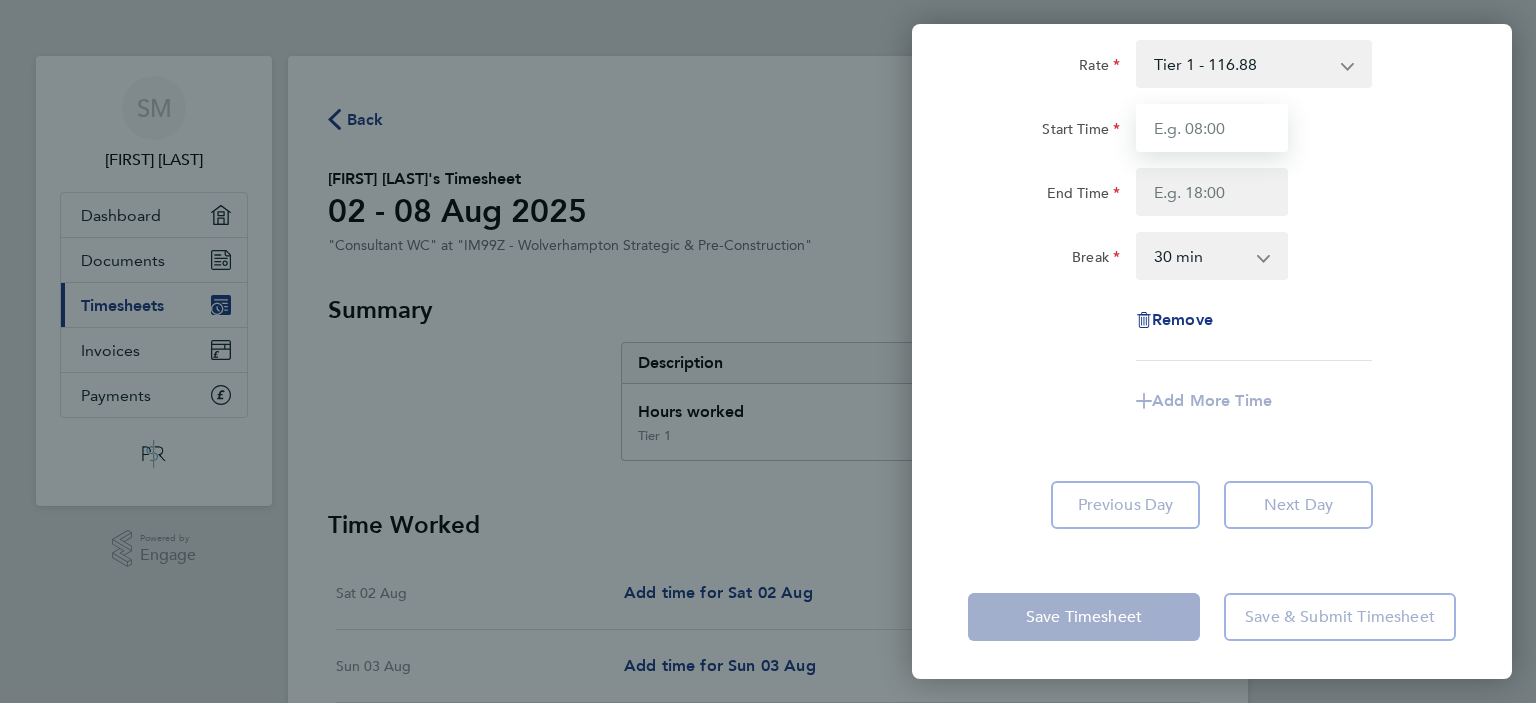 click on "Start Time" at bounding box center (1212, 128) 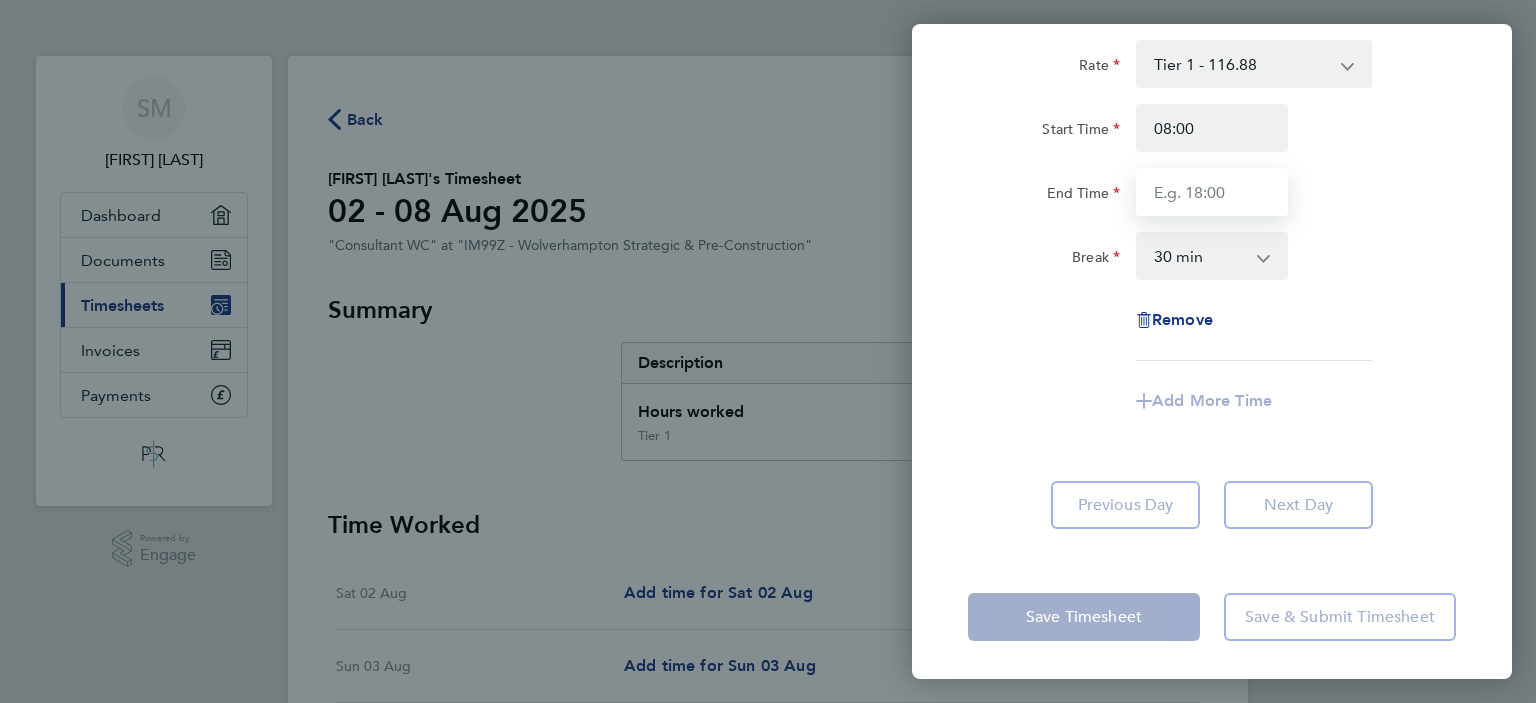 click on "End Time" at bounding box center [1212, 192] 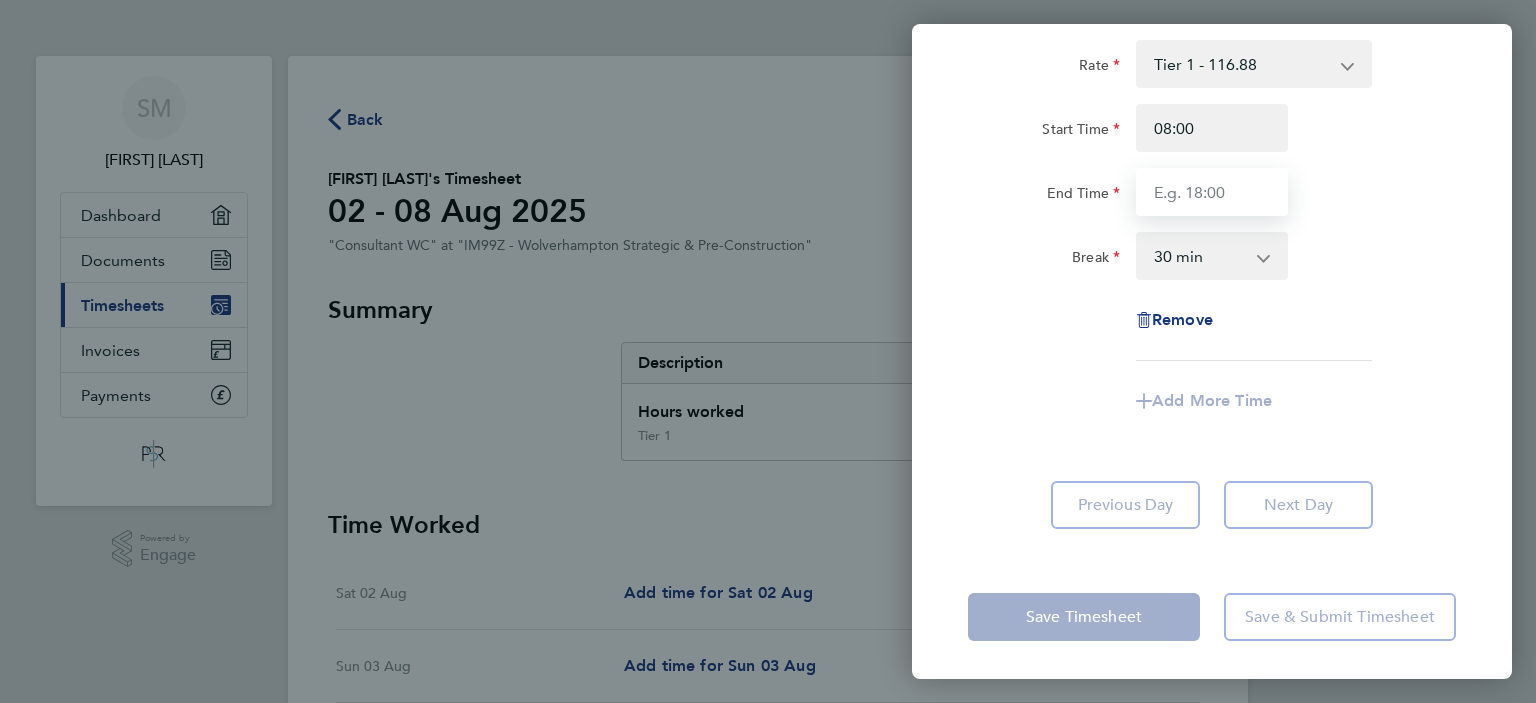 click on "End Time" at bounding box center [1212, 192] 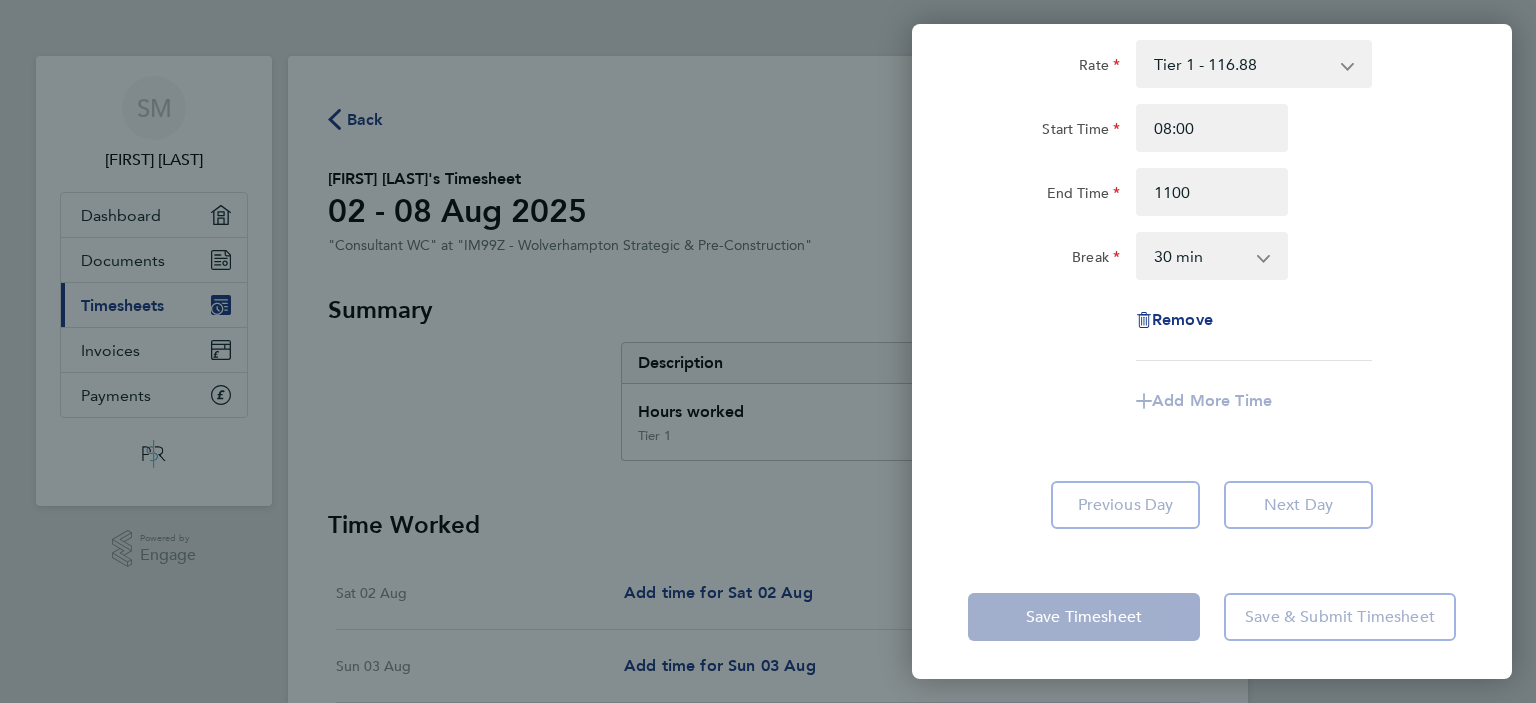 type on "11:00" 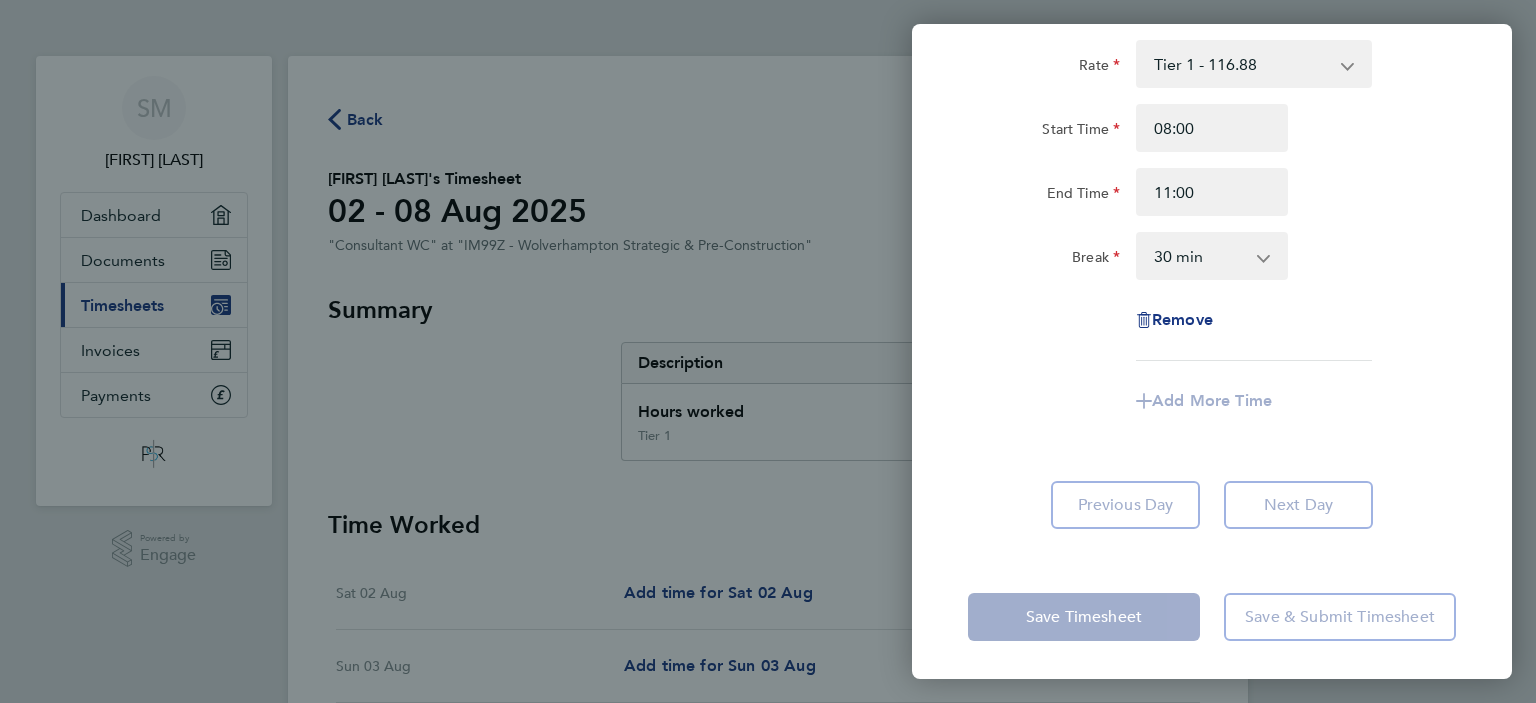 click on "0 min   15 min   30 min   45 min   60 min   75 min   90 min" at bounding box center (1200, 256) 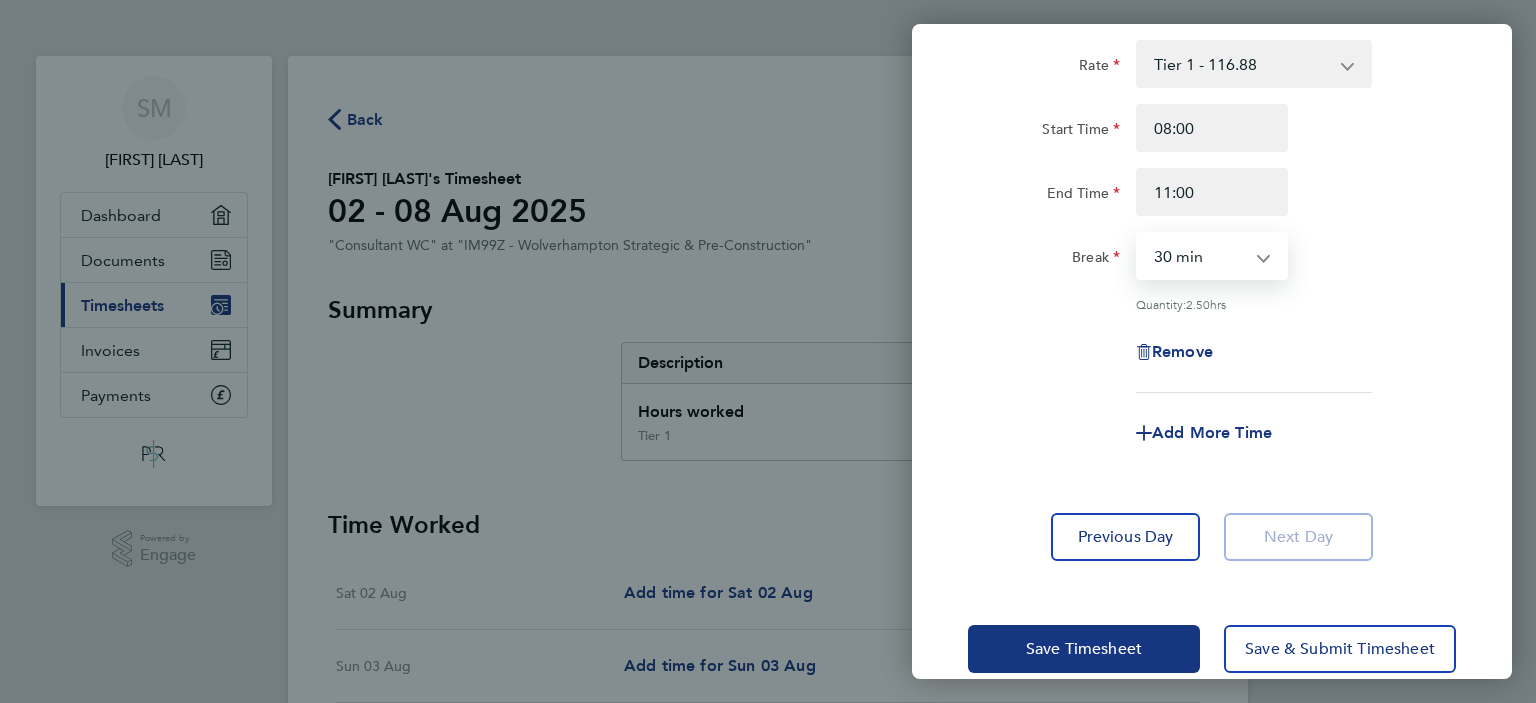 select on "0" 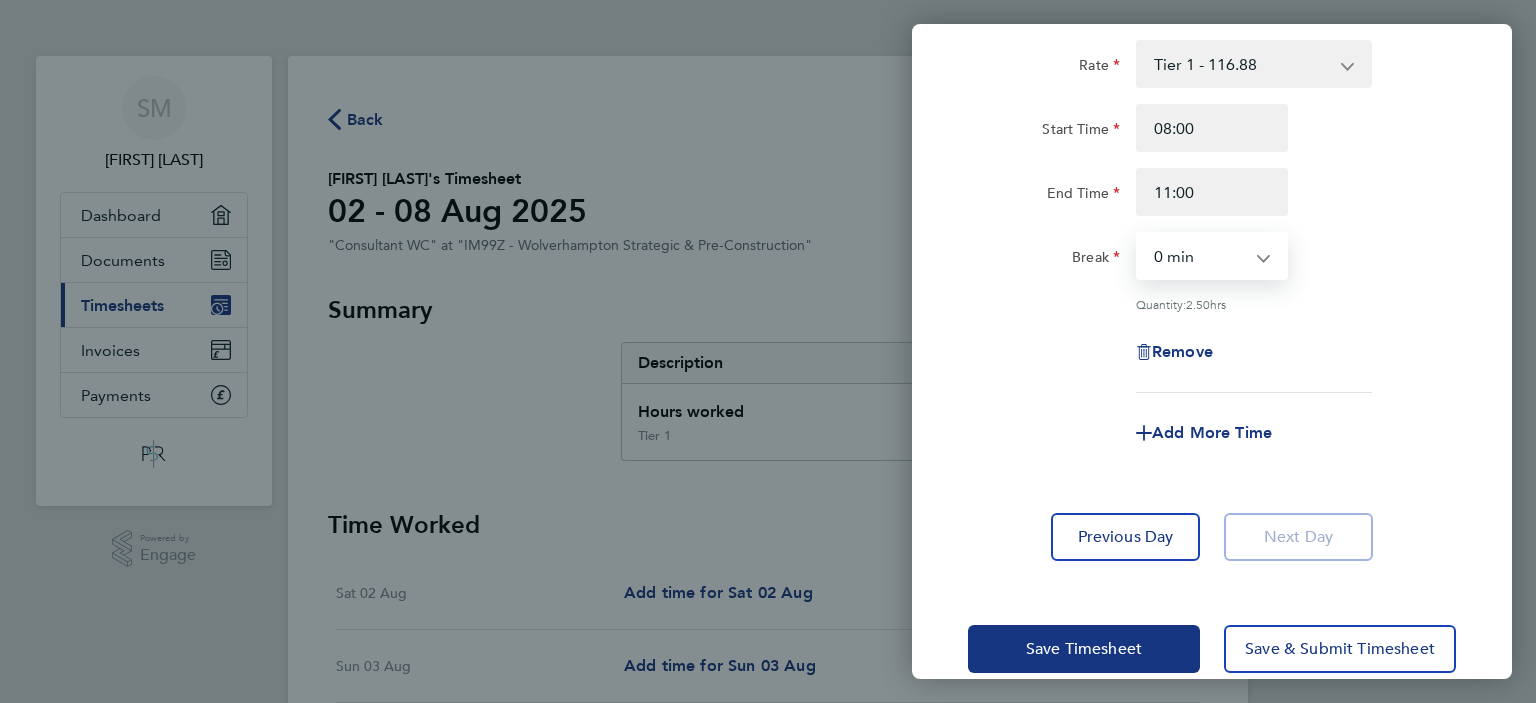 click on "0 min   15 min   30 min   45 min   60 min   75 min   90 min" at bounding box center [1200, 256] 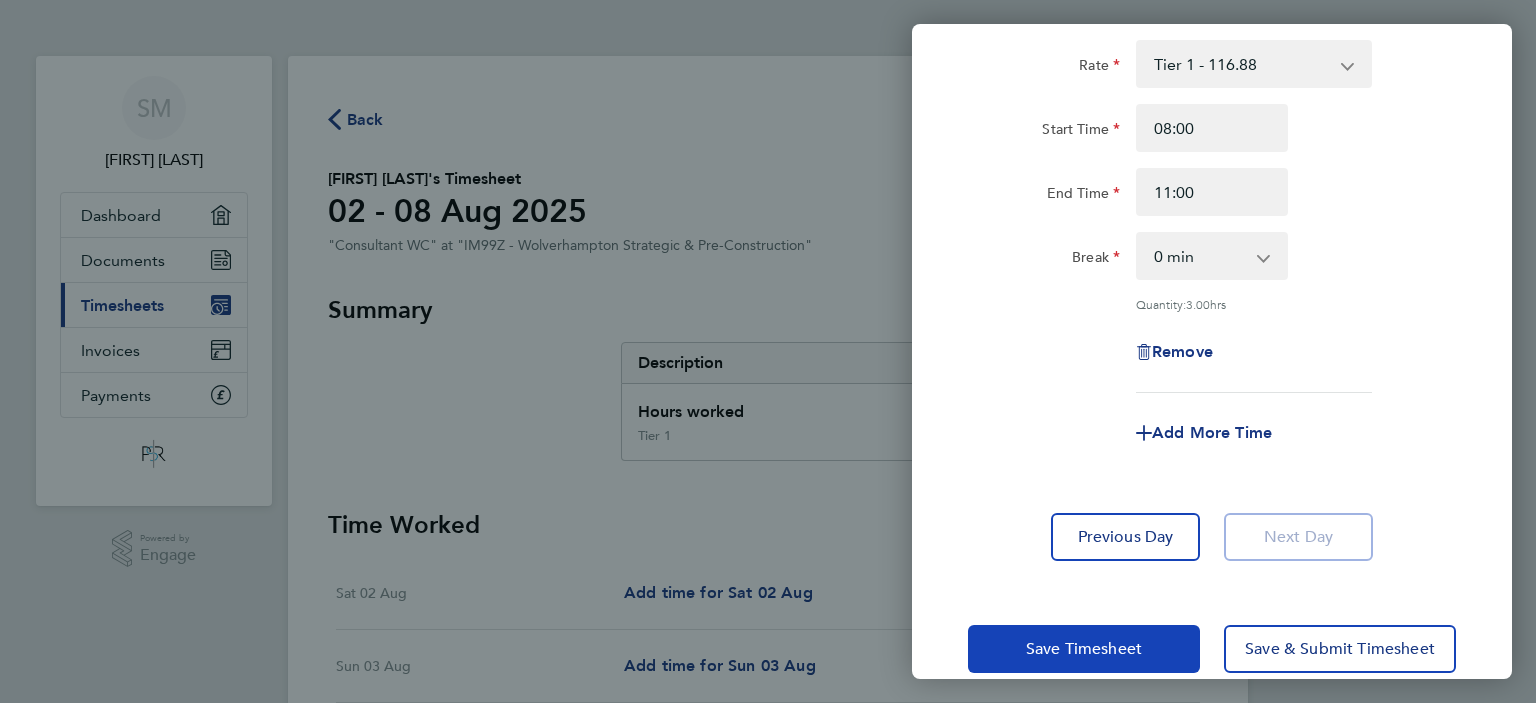 click on "Save Timesheet" 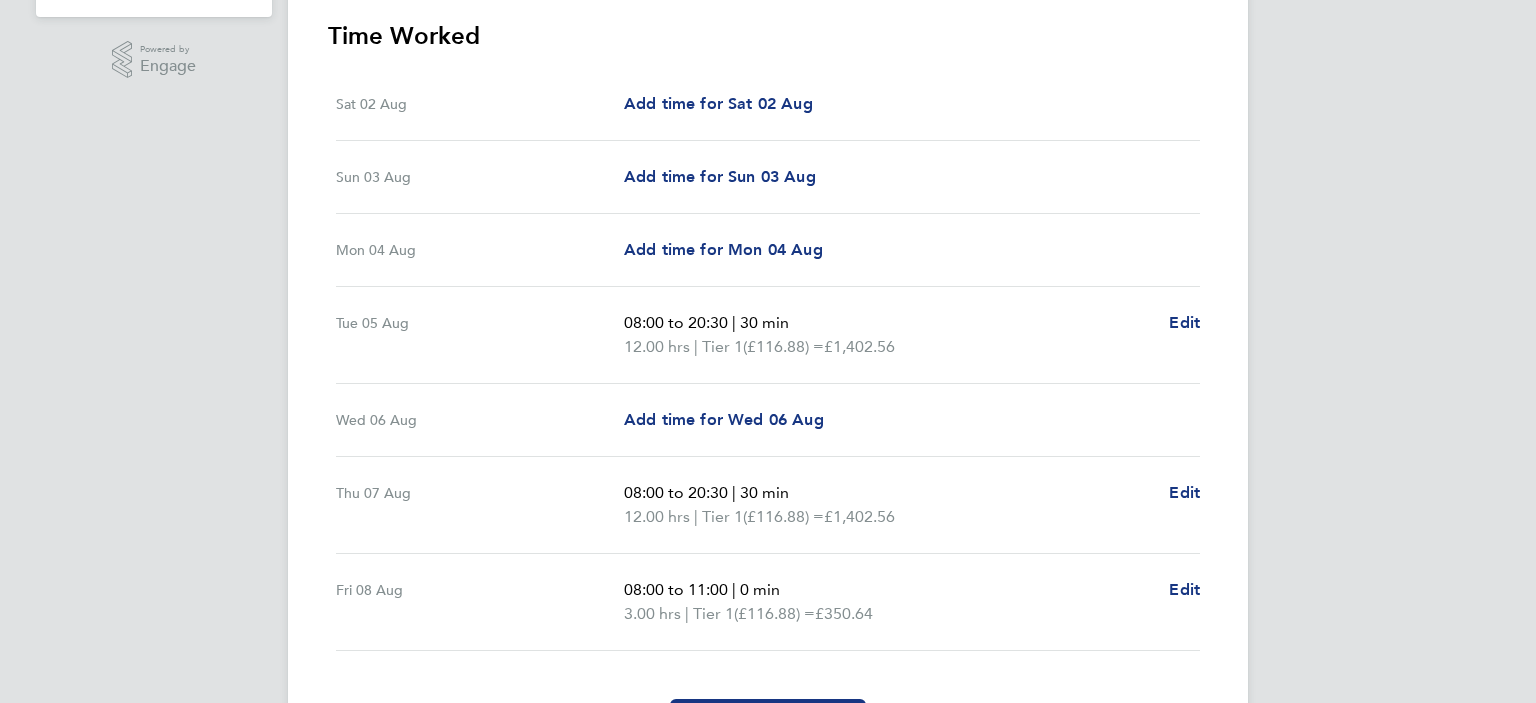 scroll, scrollTop: 532, scrollLeft: 0, axis: vertical 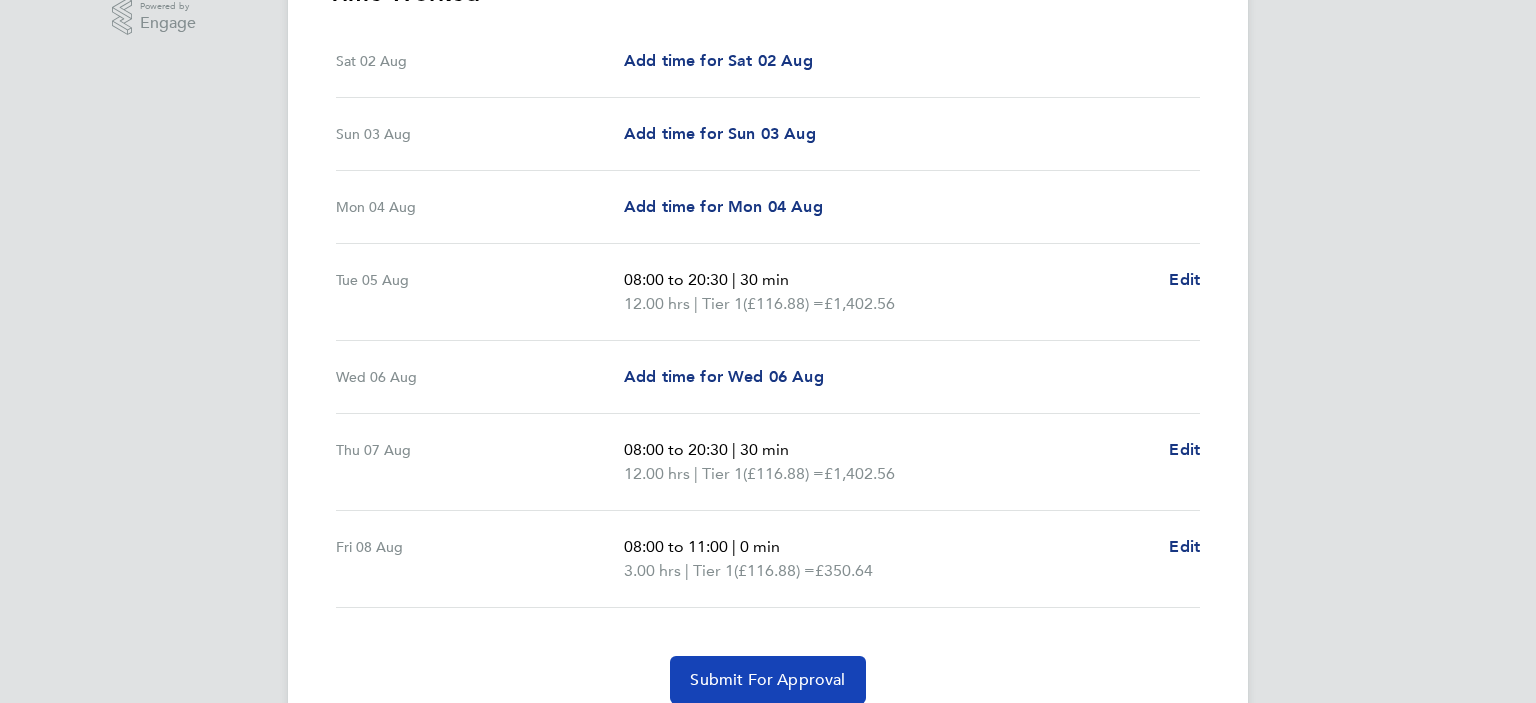 click on "Submit For Approval" 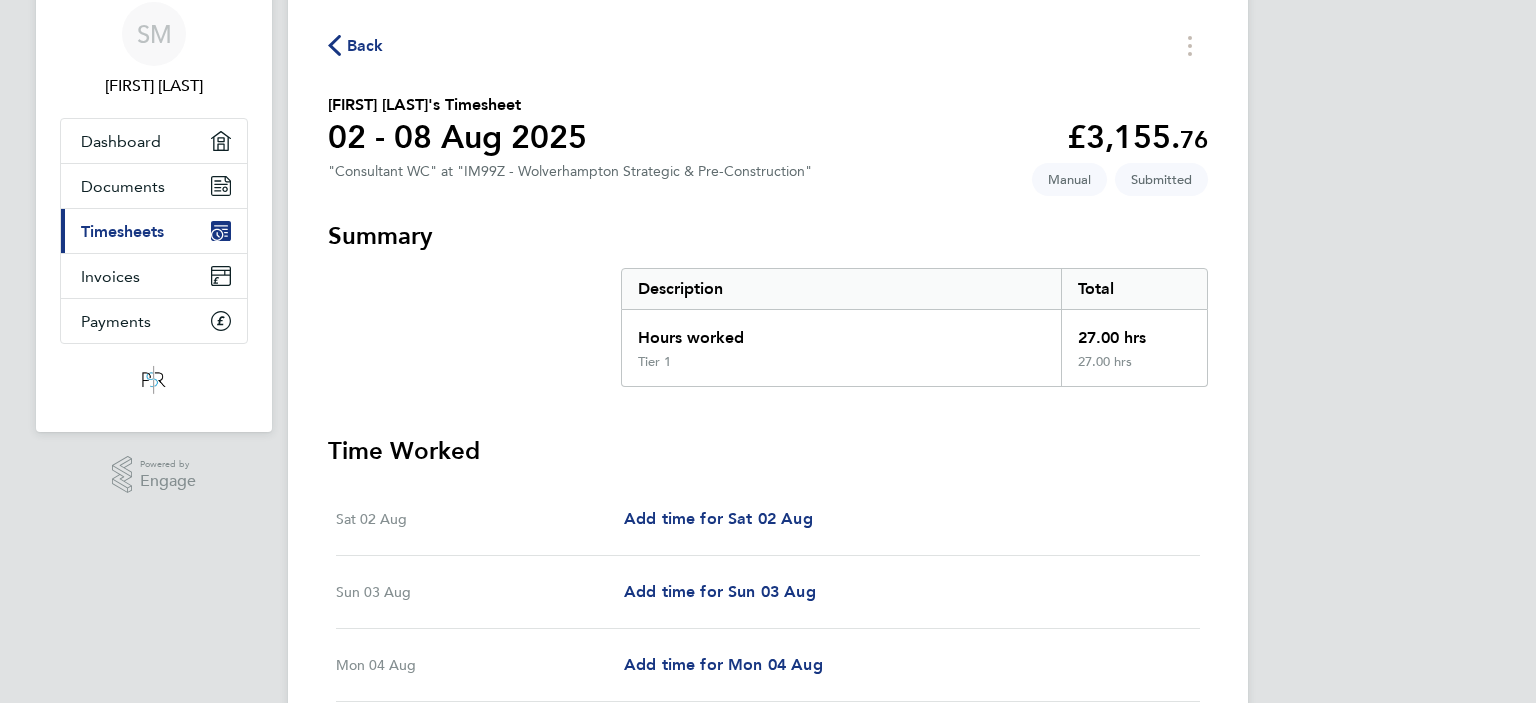scroll, scrollTop: 0, scrollLeft: 0, axis: both 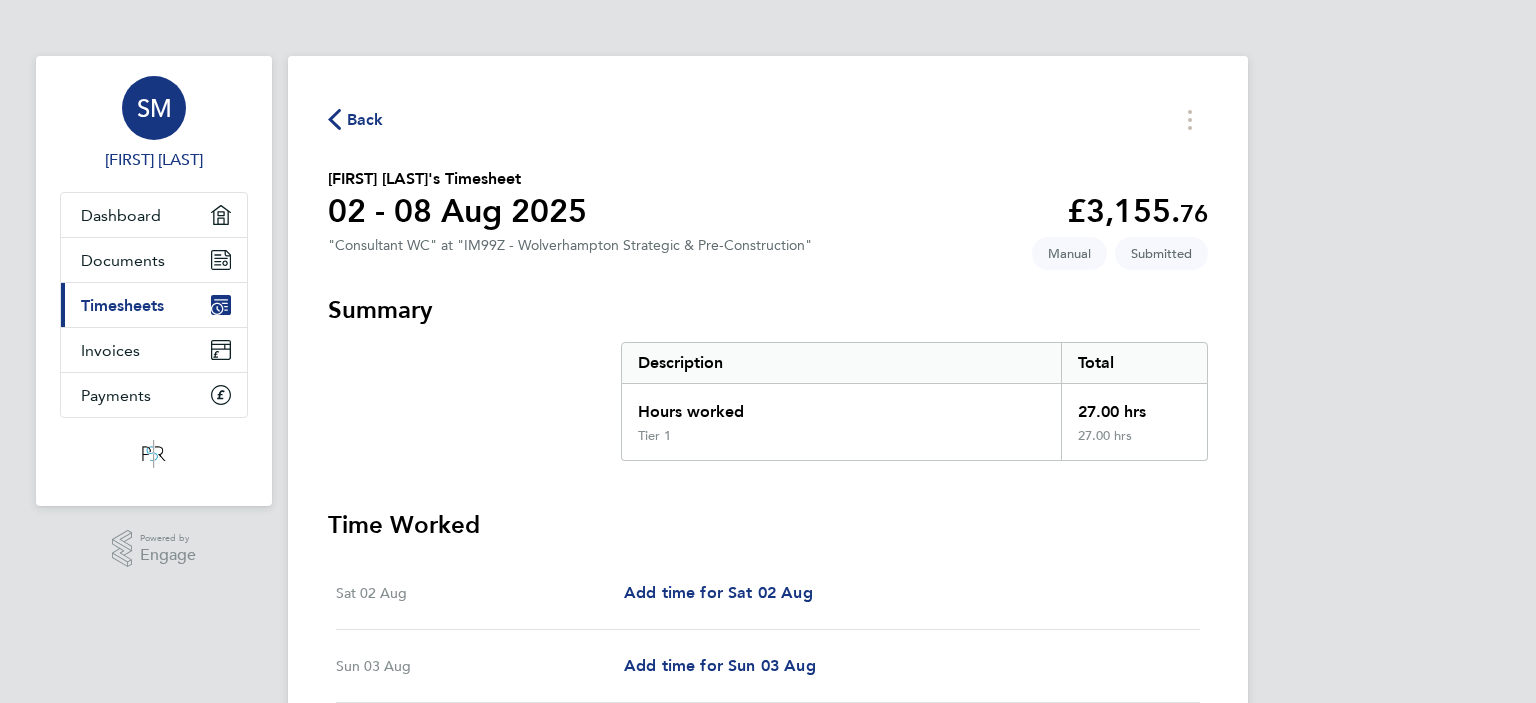 click on "SM" at bounding box center (154, 108) 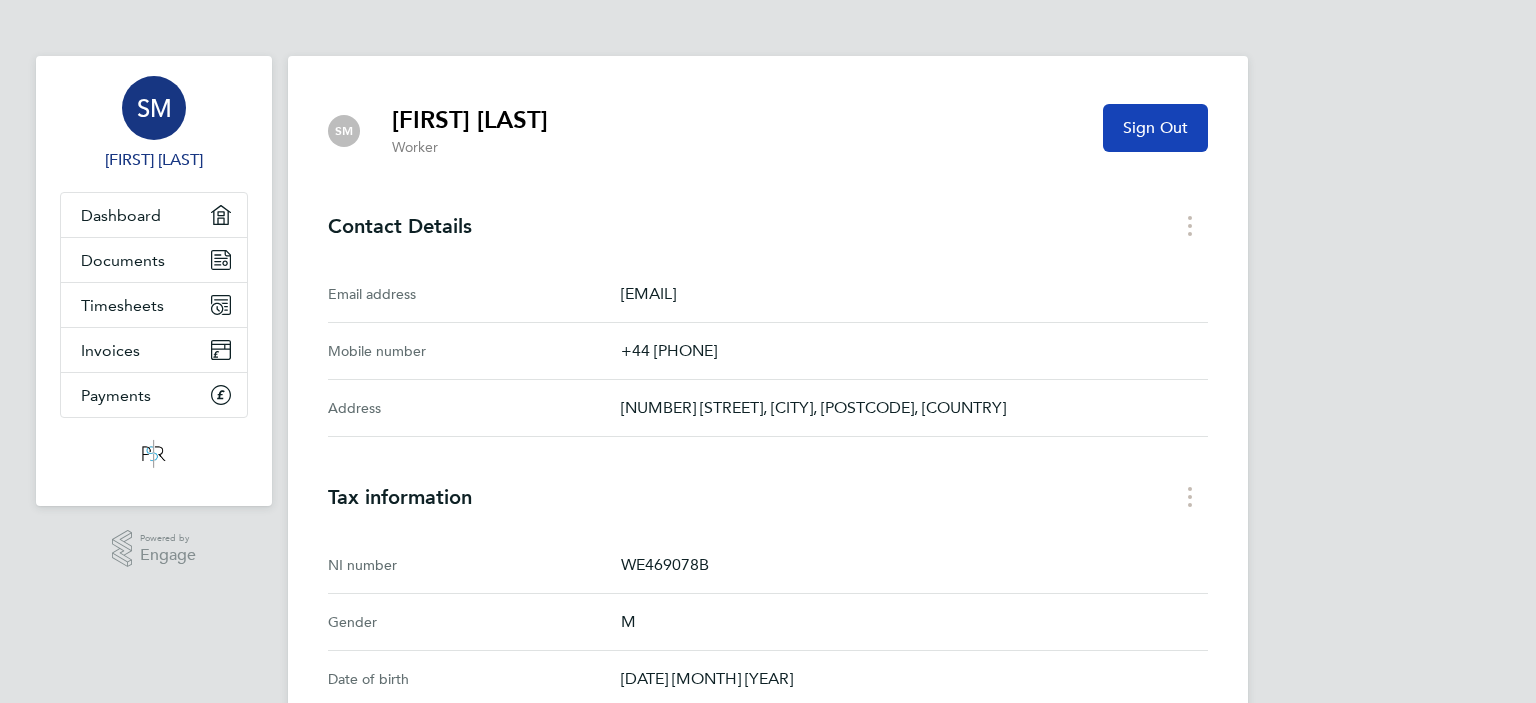 click on "Sign Out" at bounding box center [1155, 128] 